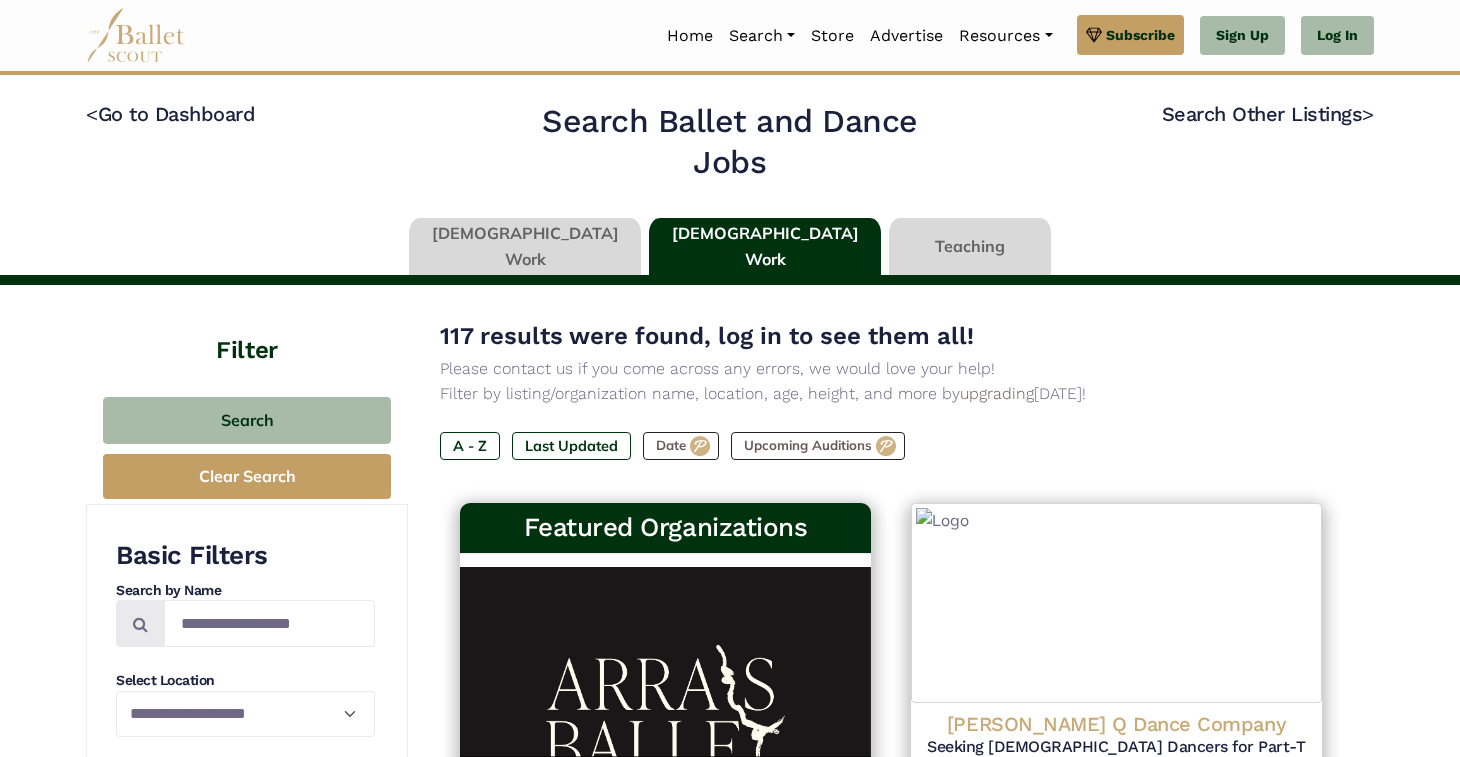 scroll, scrollTop: 0, scrollLeft: 0, axis: both 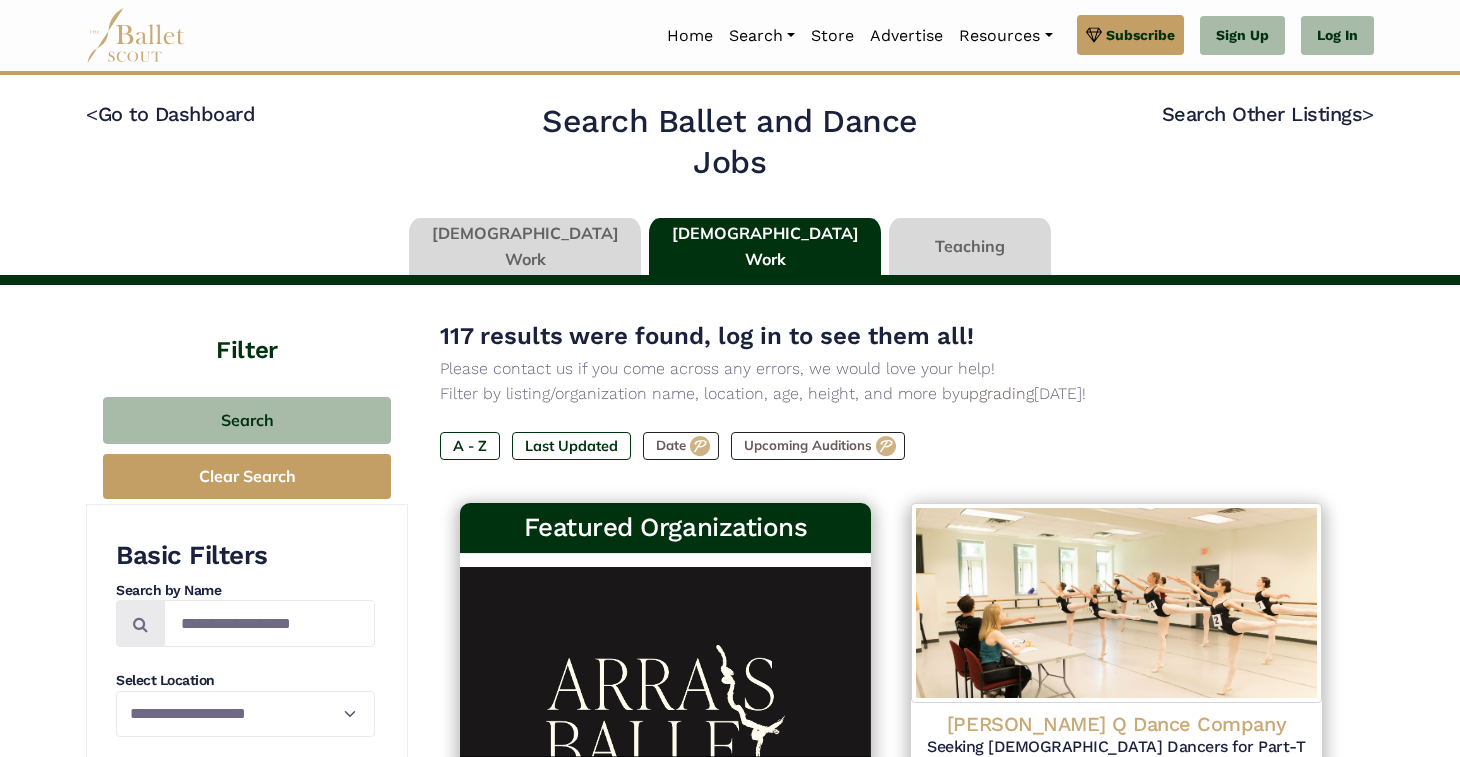 click at bounding box center [525, 246] 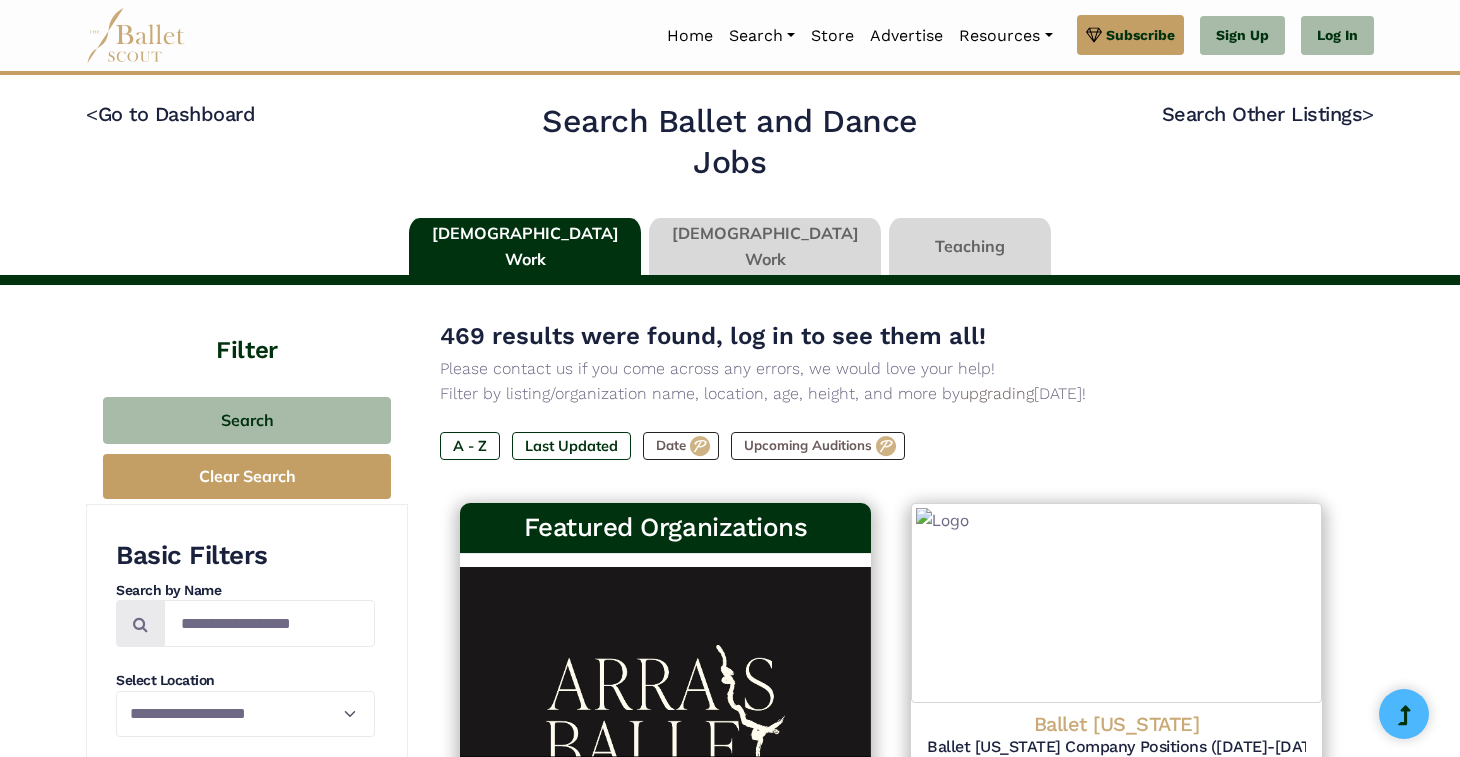 scroll, scrollTop: 0, scrollLeft: 0, axis: both 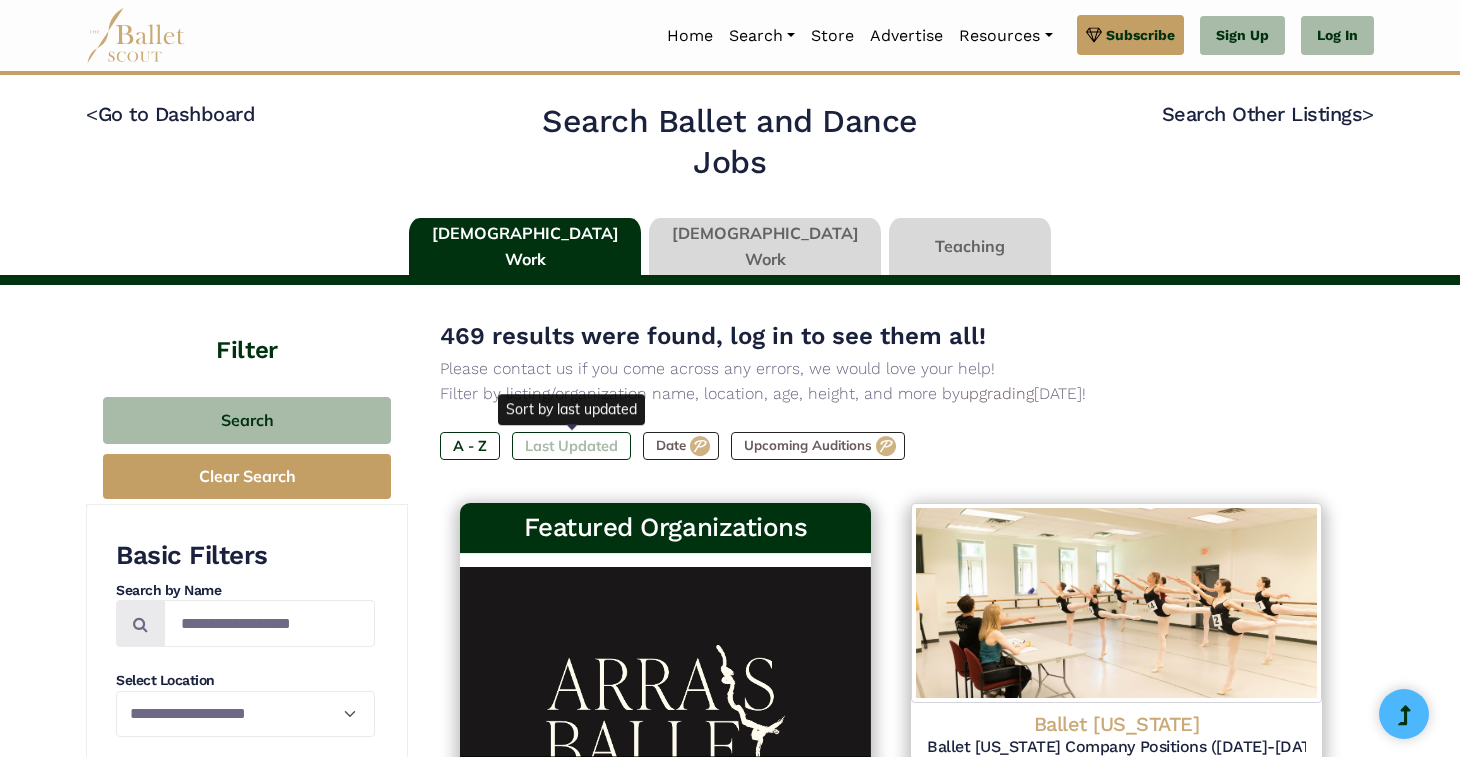 click on "Last Updated" at bounding box center [571, 446] 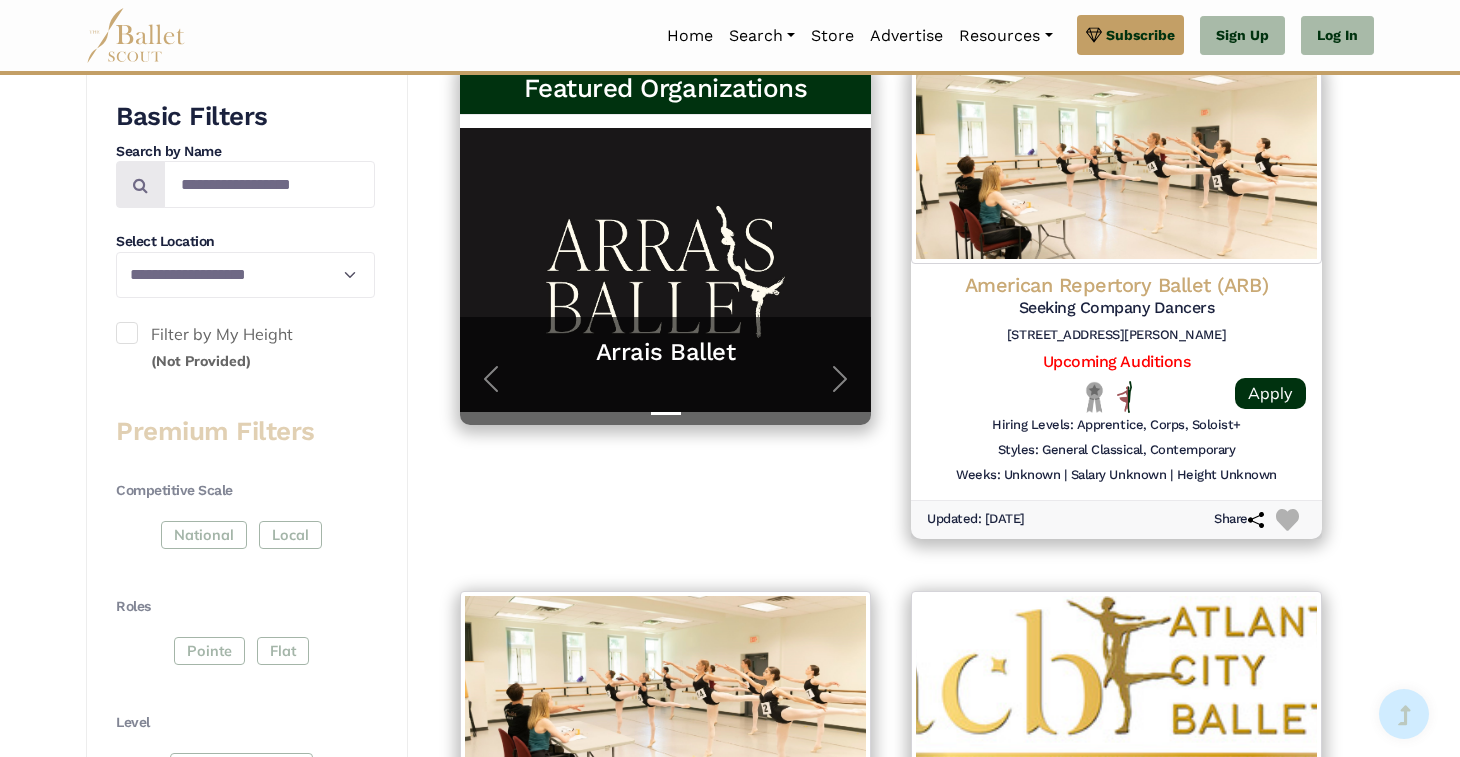 scroll, scrollTop: 440, scrollLeft: 0, axis: vertical 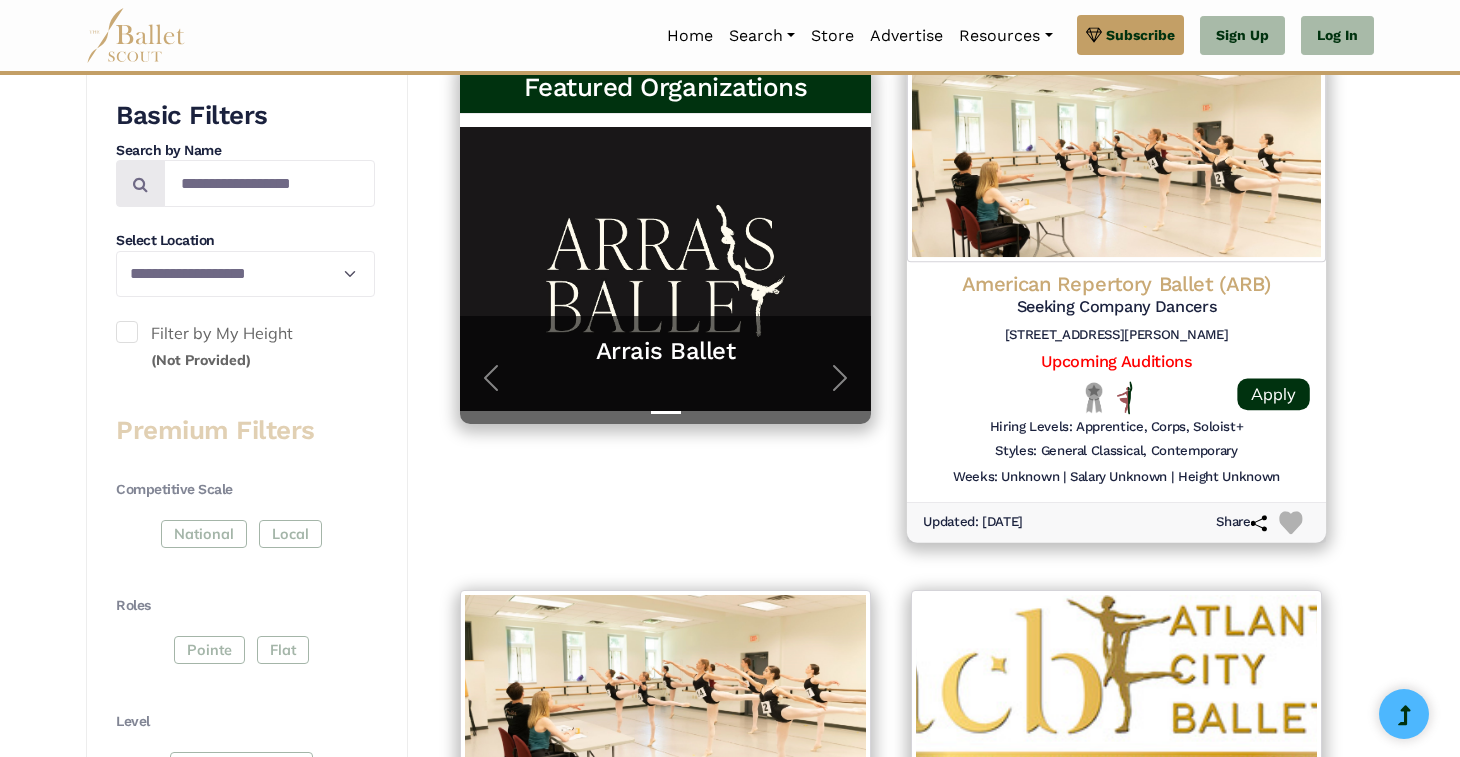 click at bounding box center [1116, 161] 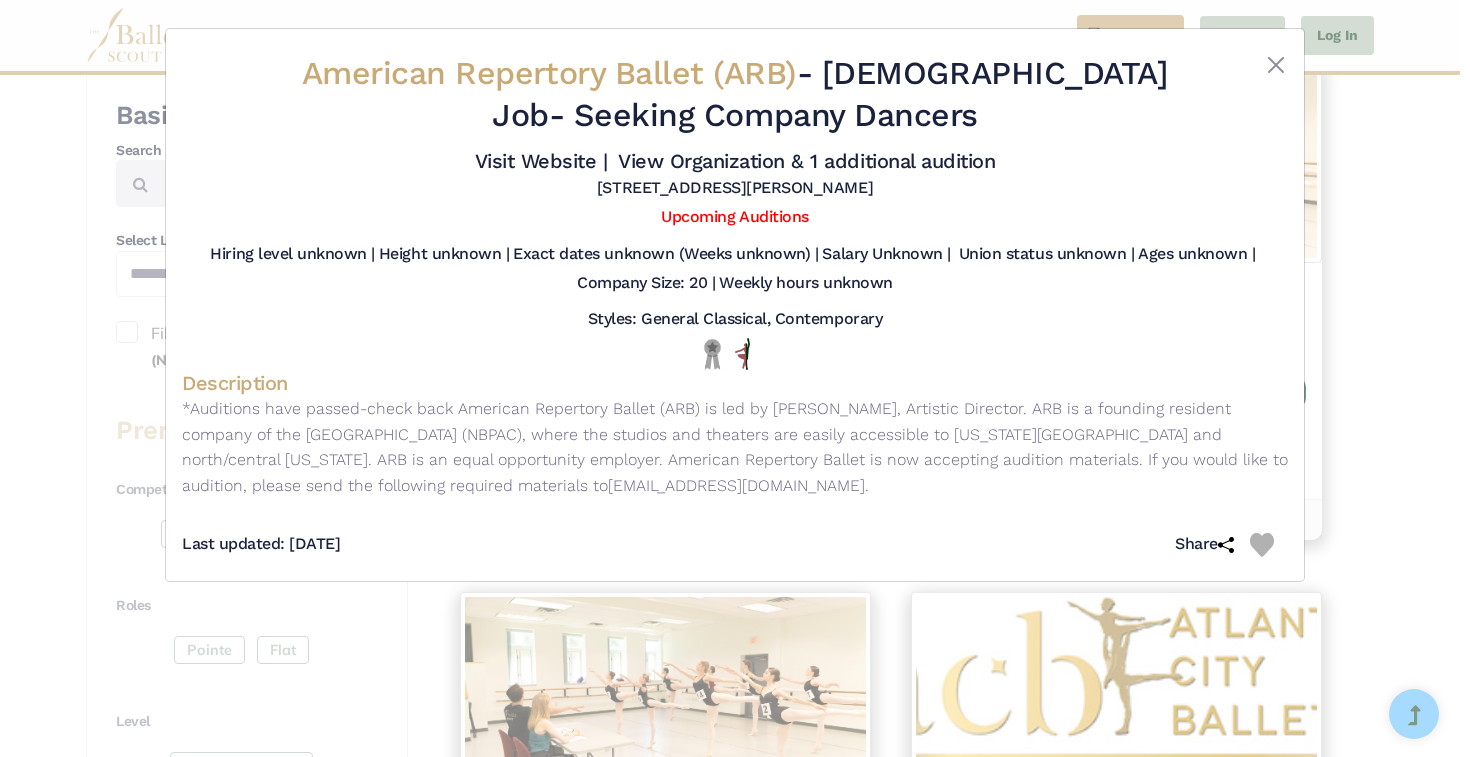 click on "American Repertory Ballet (ARB)
-
[DEMOGRAPHIC_DATA] Job
- Seeking Company Dancers
Visit Website |
View Organization
& 1 additional audition" at bounding box center [735, 378] 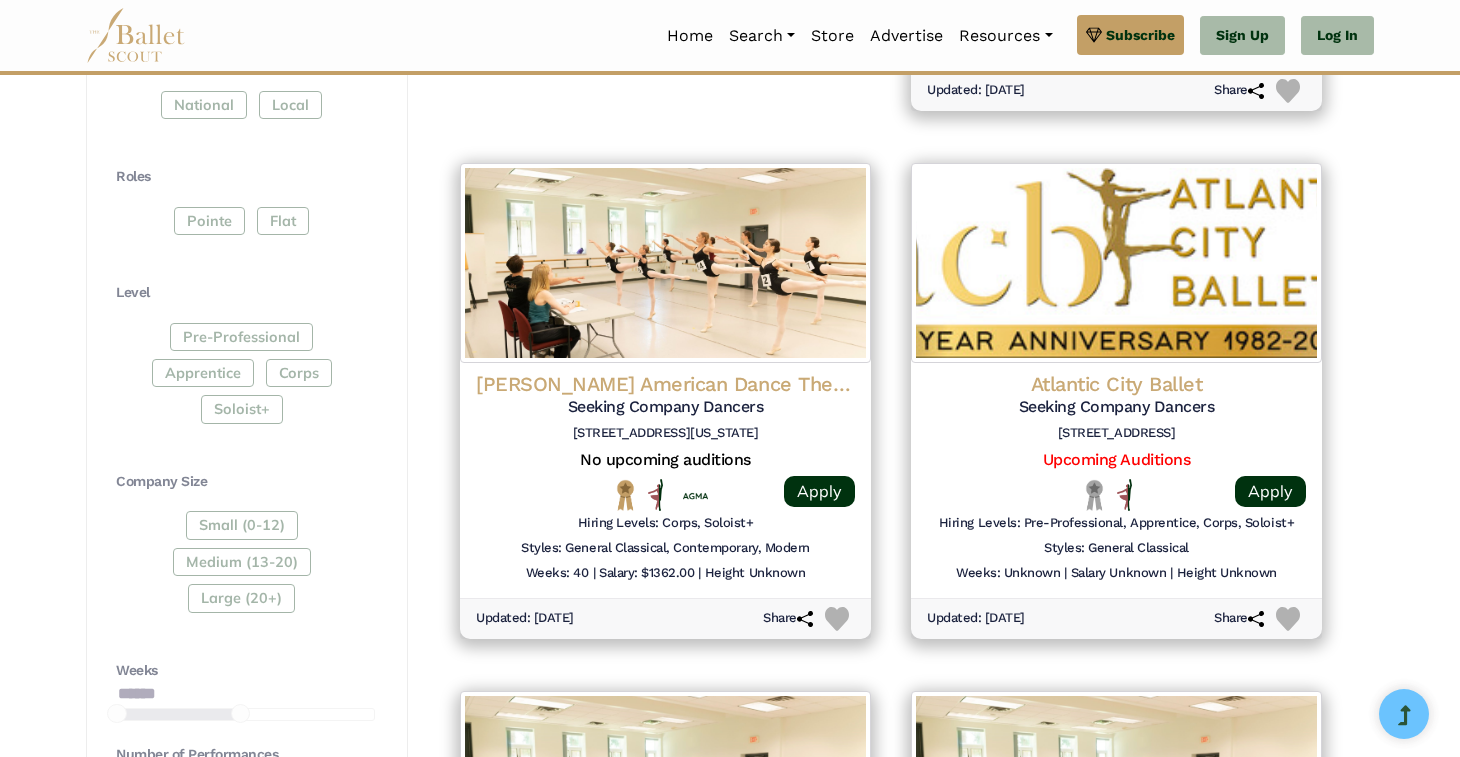 scroll, scrollTop: 882, scrollLeft: 0, axis: vertical 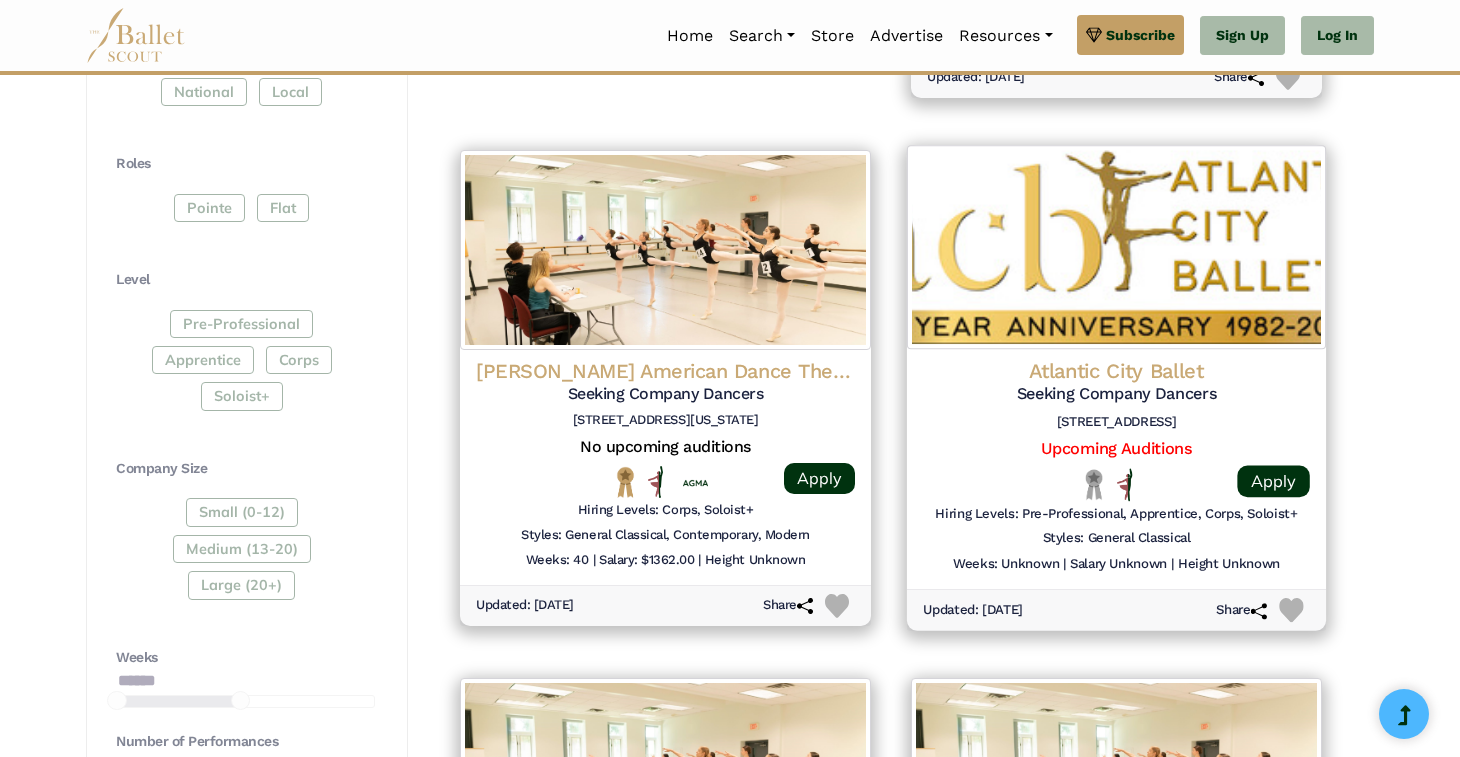 click at bounding box center (1116, 247) 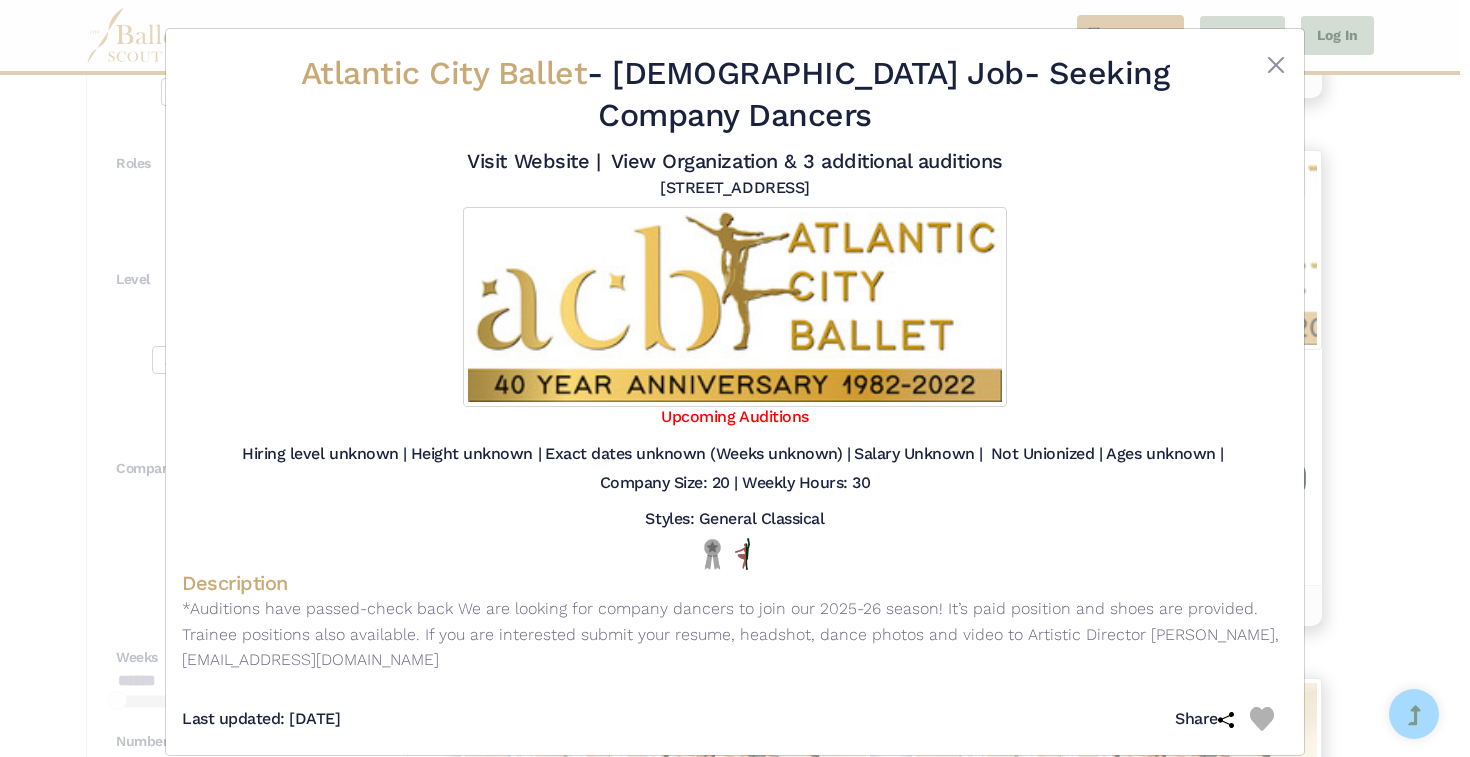 click on "Atlantic City Ballet
-
Full Time Job
- Seeking Company Dancers
Visit Website |
View Organization
& 3 additional auditions" at bounding box center (735, 378) 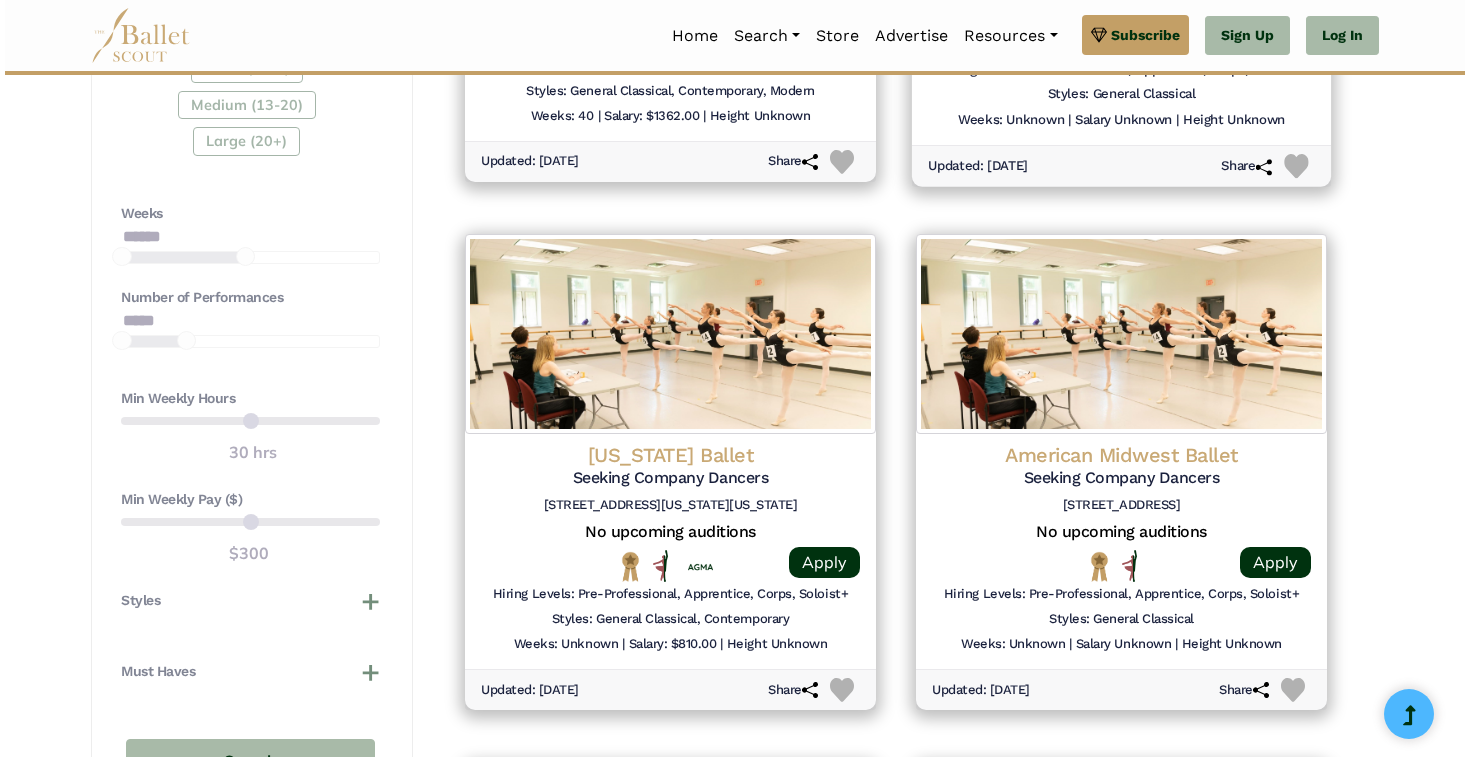 scroll, scrollTop: 1329, scrollLeft: 0, axis: vertical 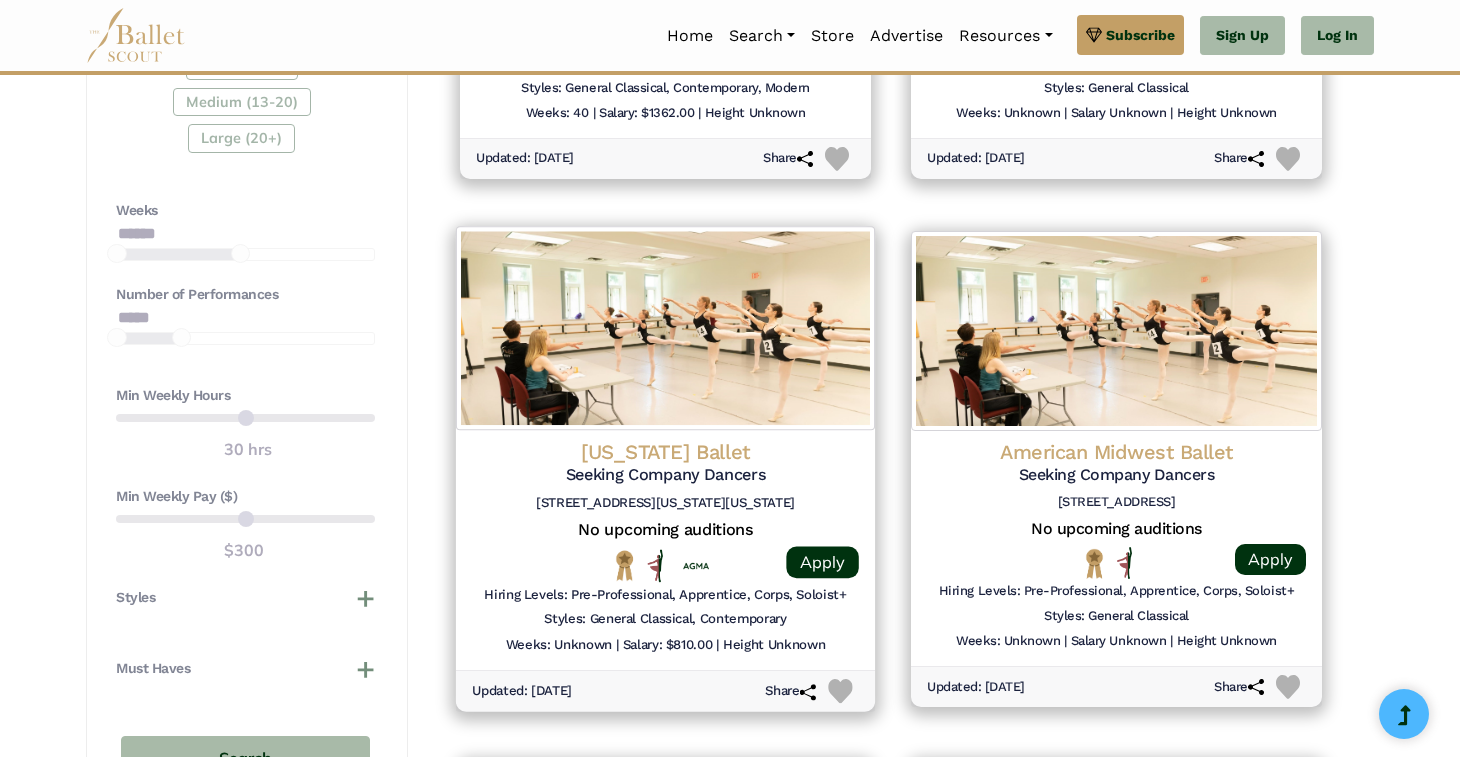 click at bounding box center [665, 328] 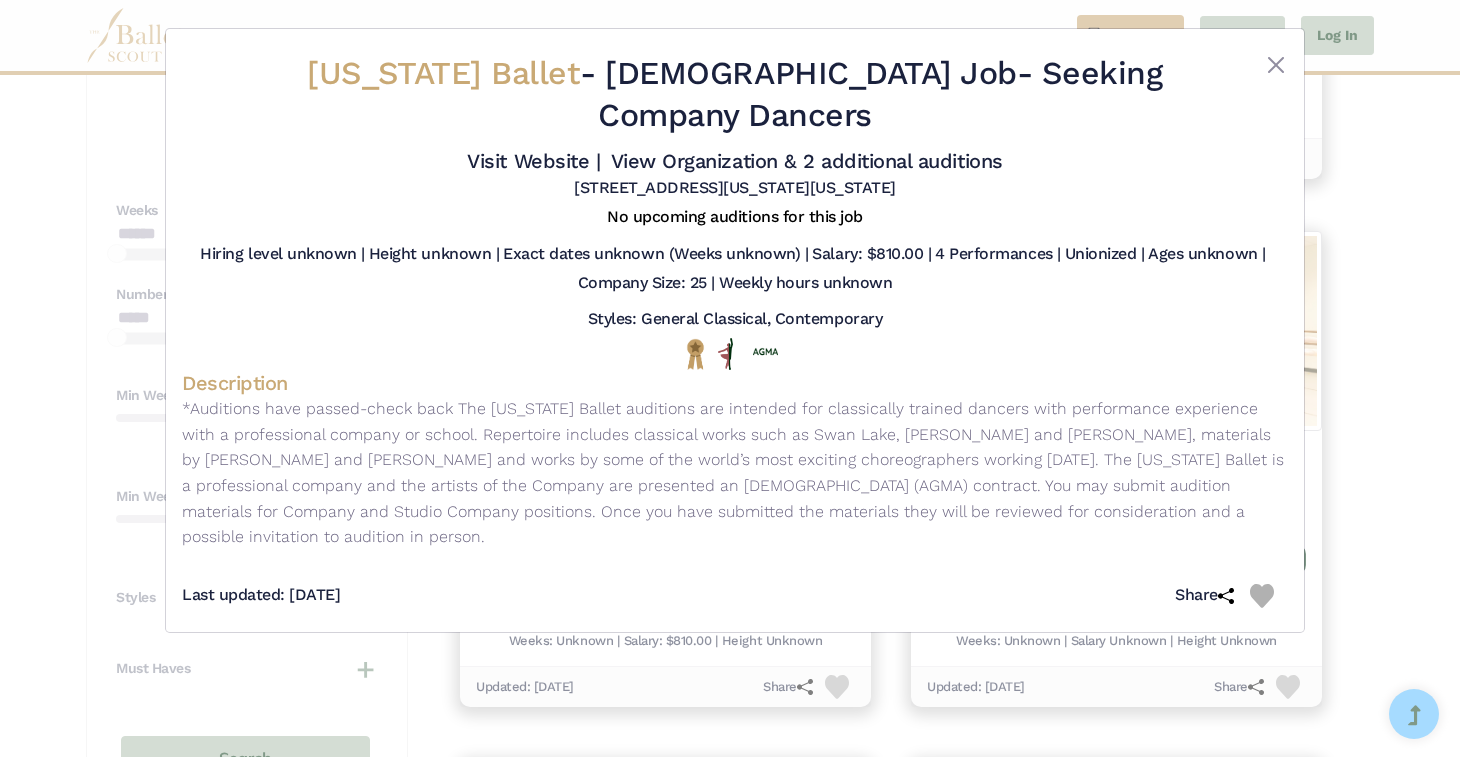 click on "Washington Ballet
-
Full Time Job
- Seeking Company Dancers
Visit Website |
View Organization
& 2 additional auditions" at bounding box center [735, 378] 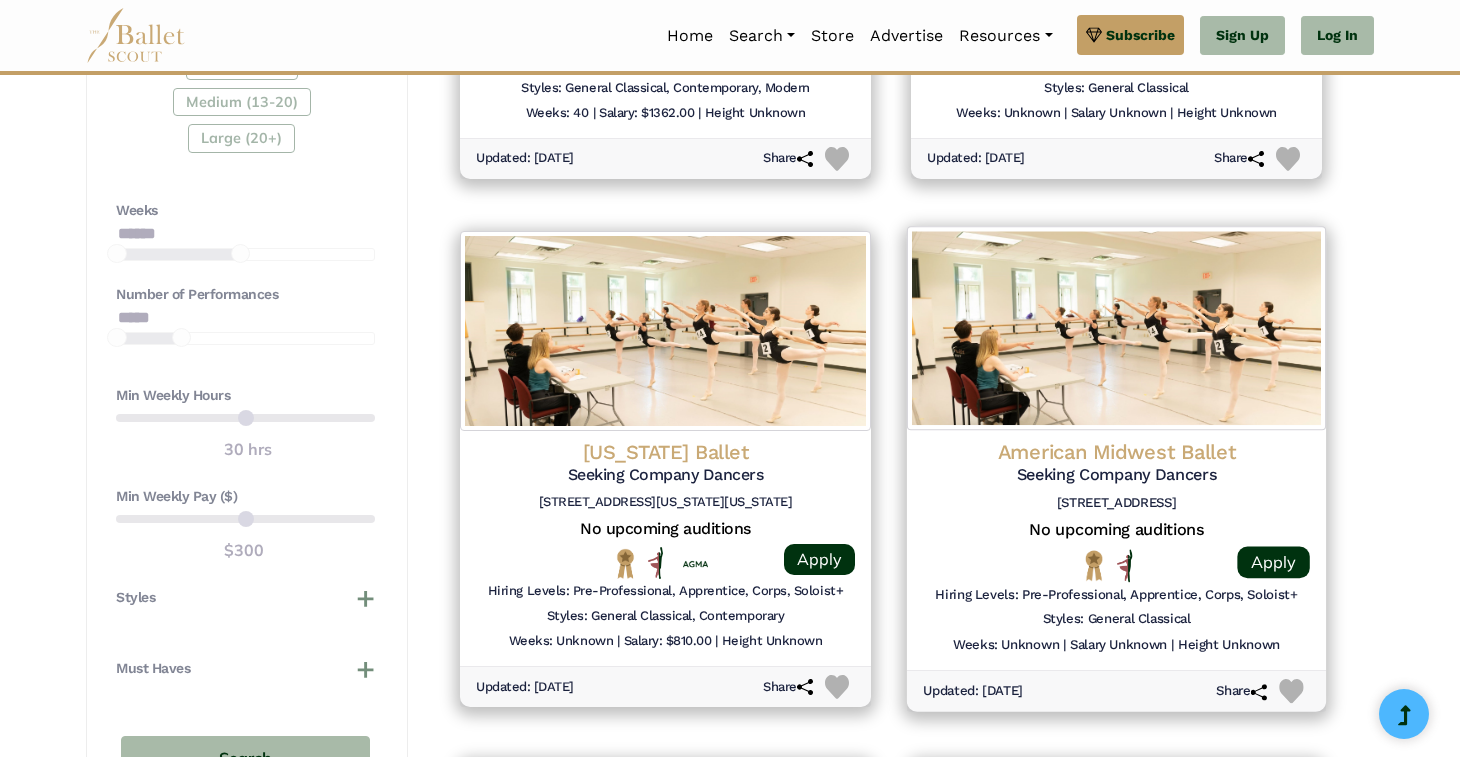 click at bounding box center (1116, 328) 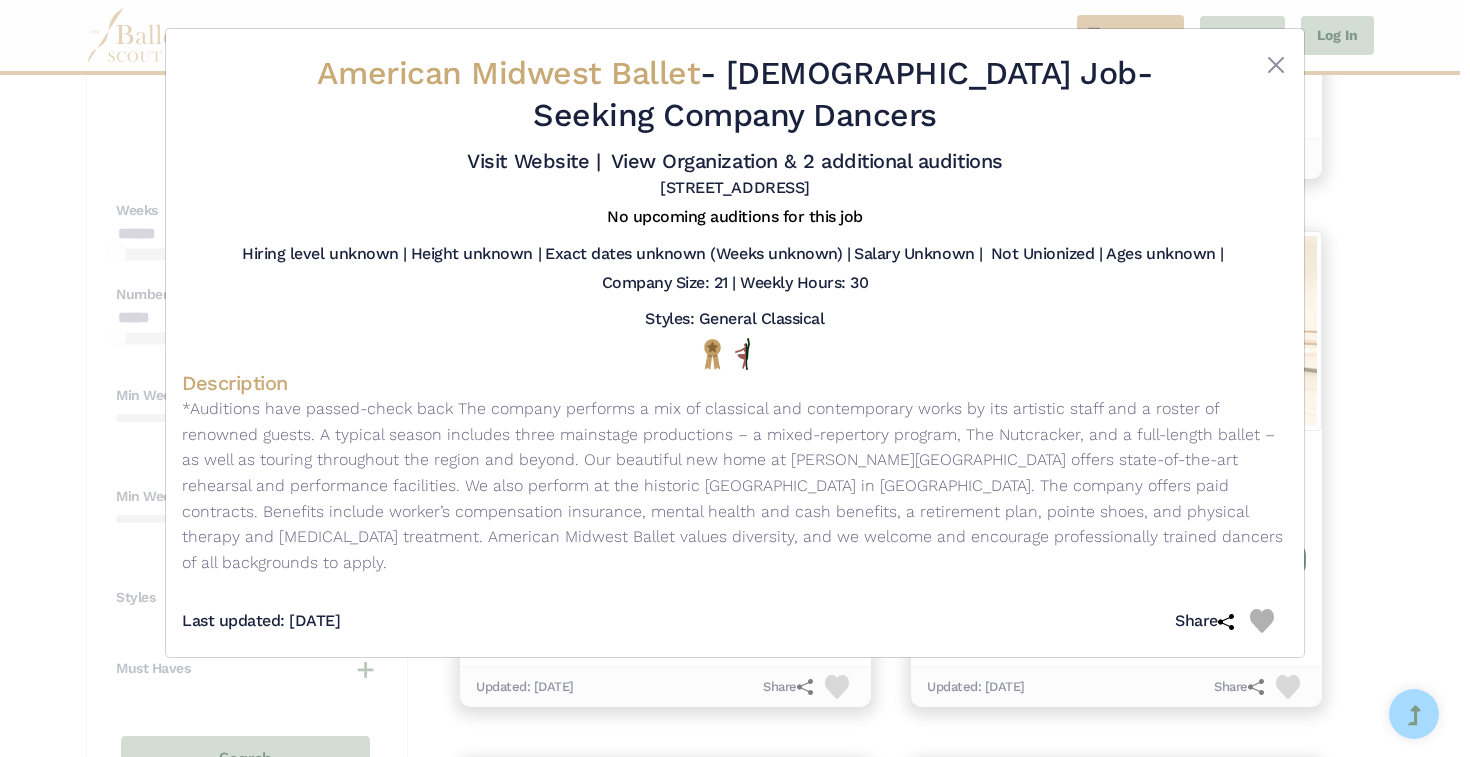 click on "American Midwest Ballet
-
Full Time Job
- Seeking Company Dancers
Visit Website |
View Organization
& 2 additional auditions" at bounding box center [735, 378] 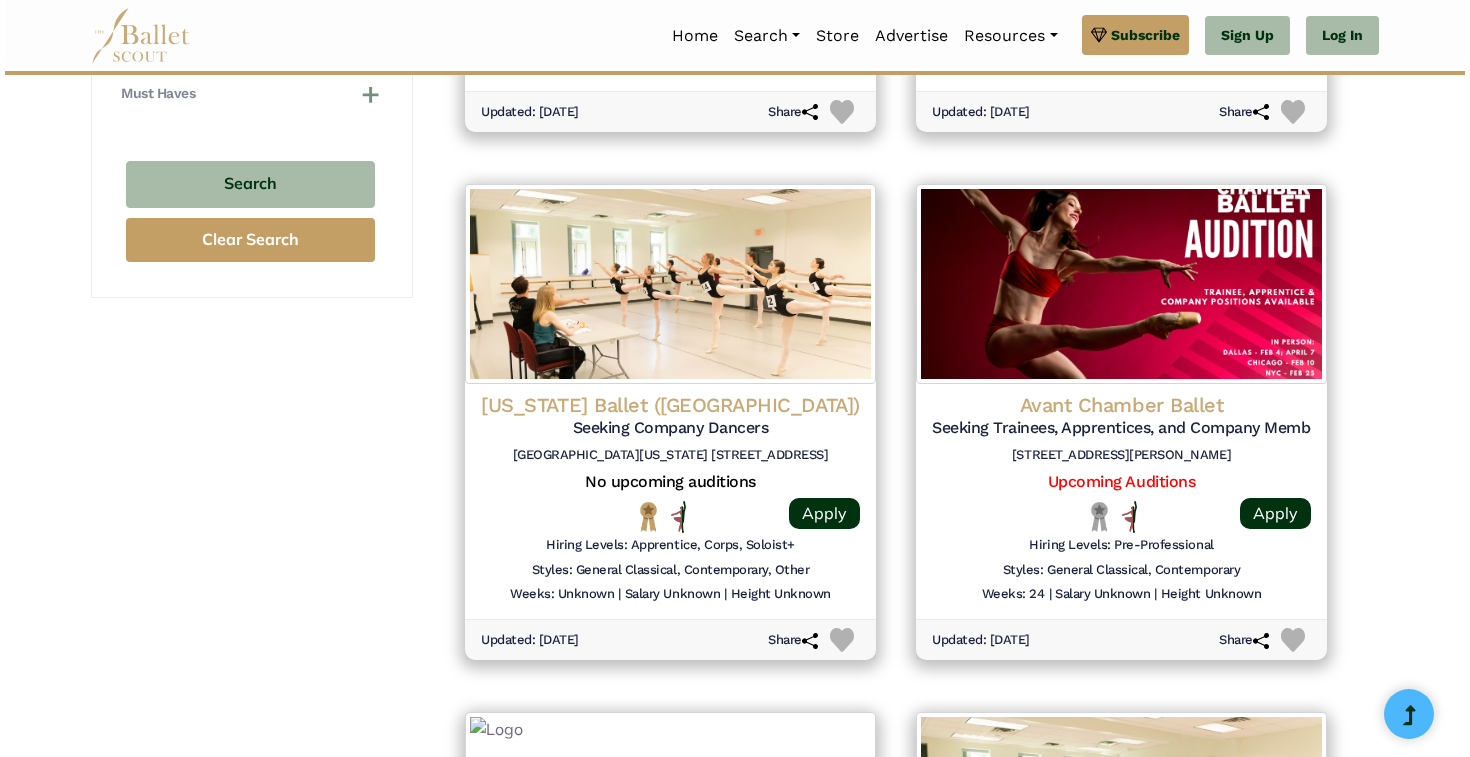scroll, scrollTop: 1966, scrollLeft: 0, axis: vertical 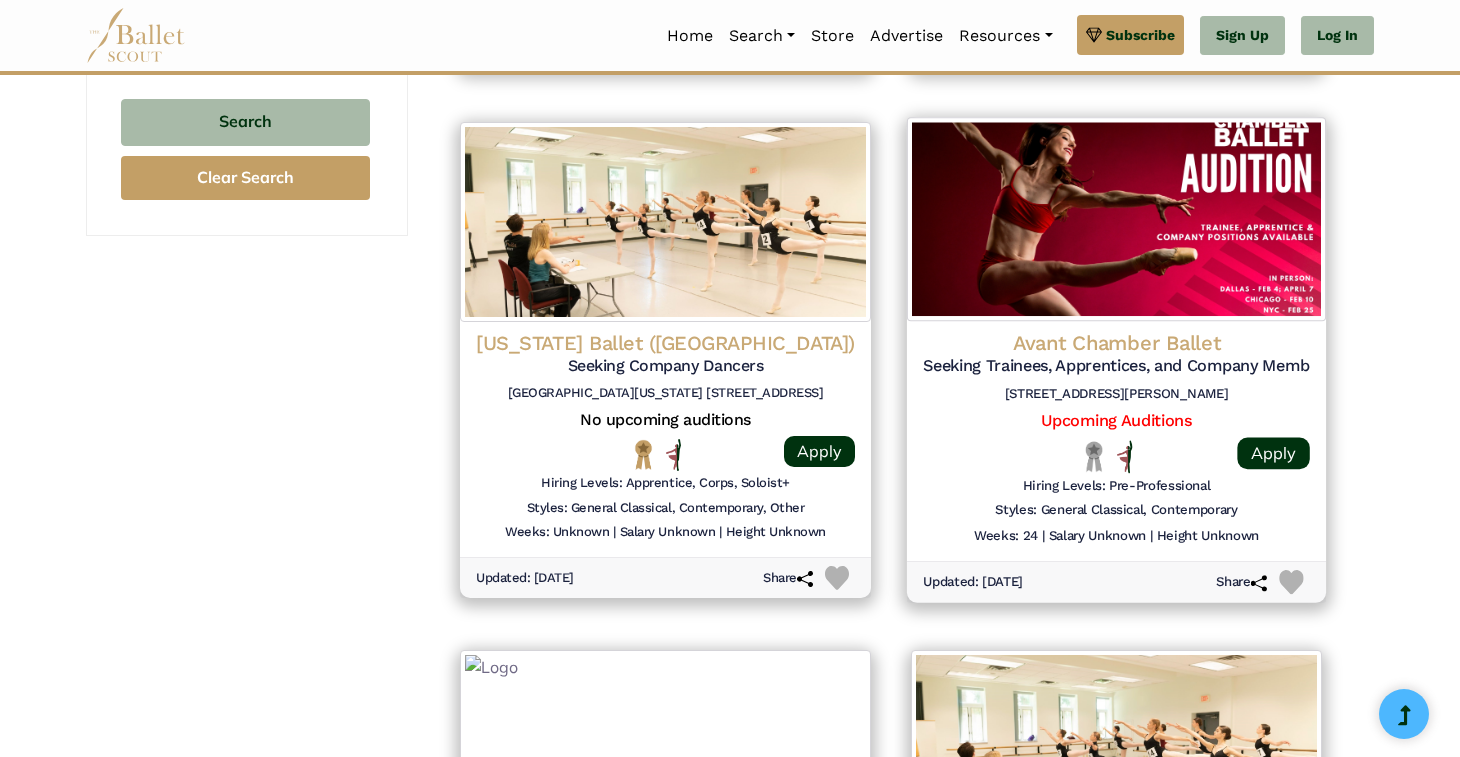 click at bounding box center (1116, 219) 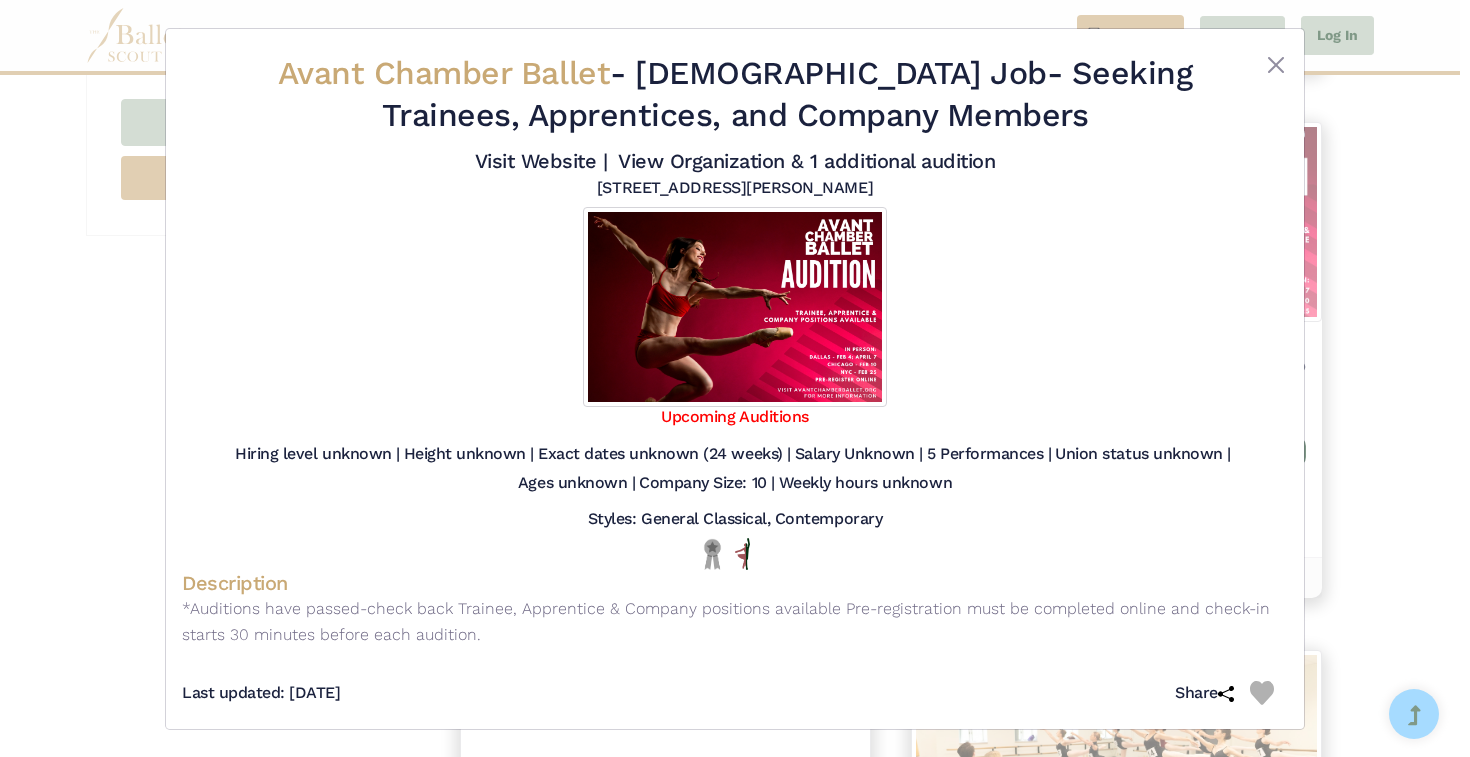 click on "Avant Chamber Ballet
-
Full Time Job
- Seeking Trainees, Apprentices, and Company Members
Visit Website |
View Organization
& 1 additional audition" at bounding box center [735, 378] 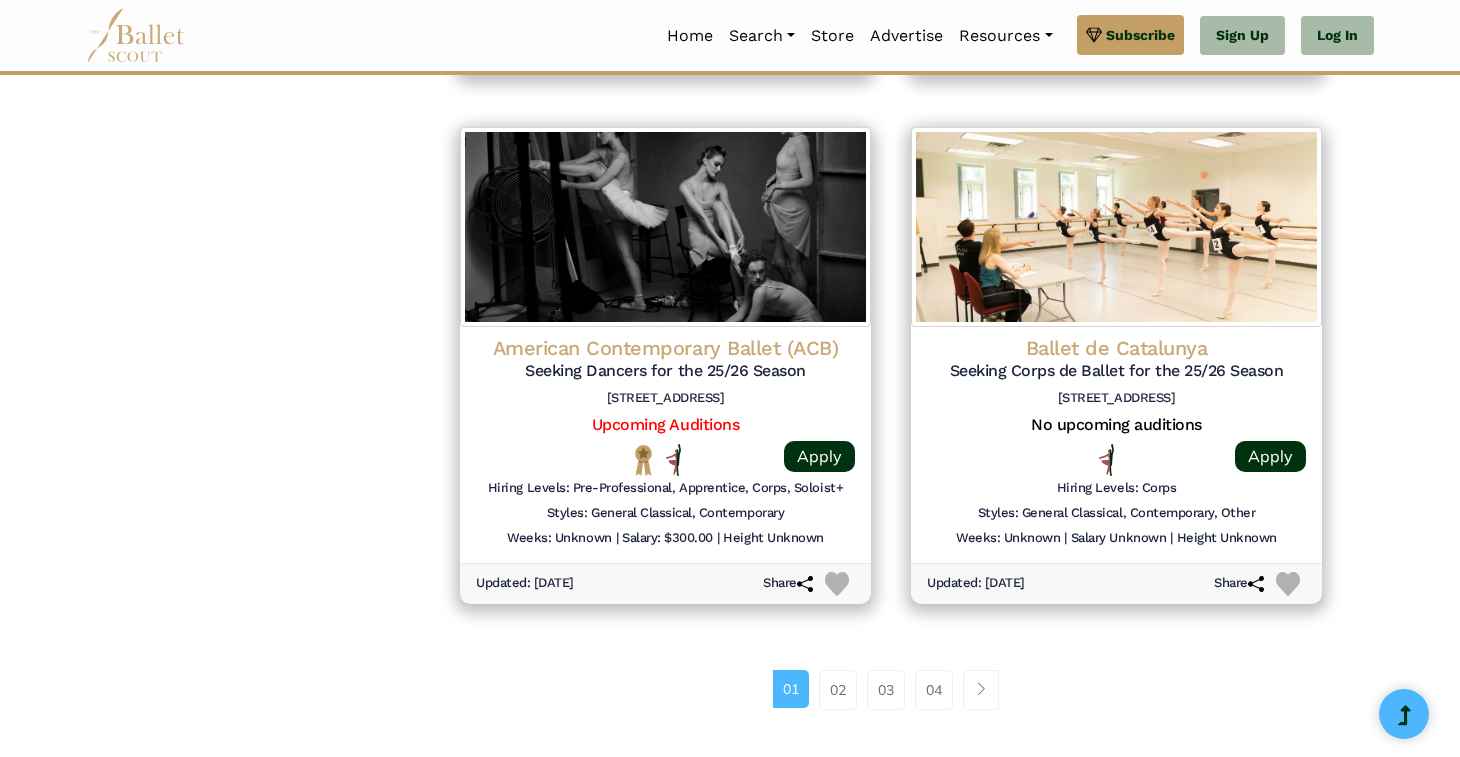 scroll, scrollTop: 2508, scrollLeft: 0, axis: vertical 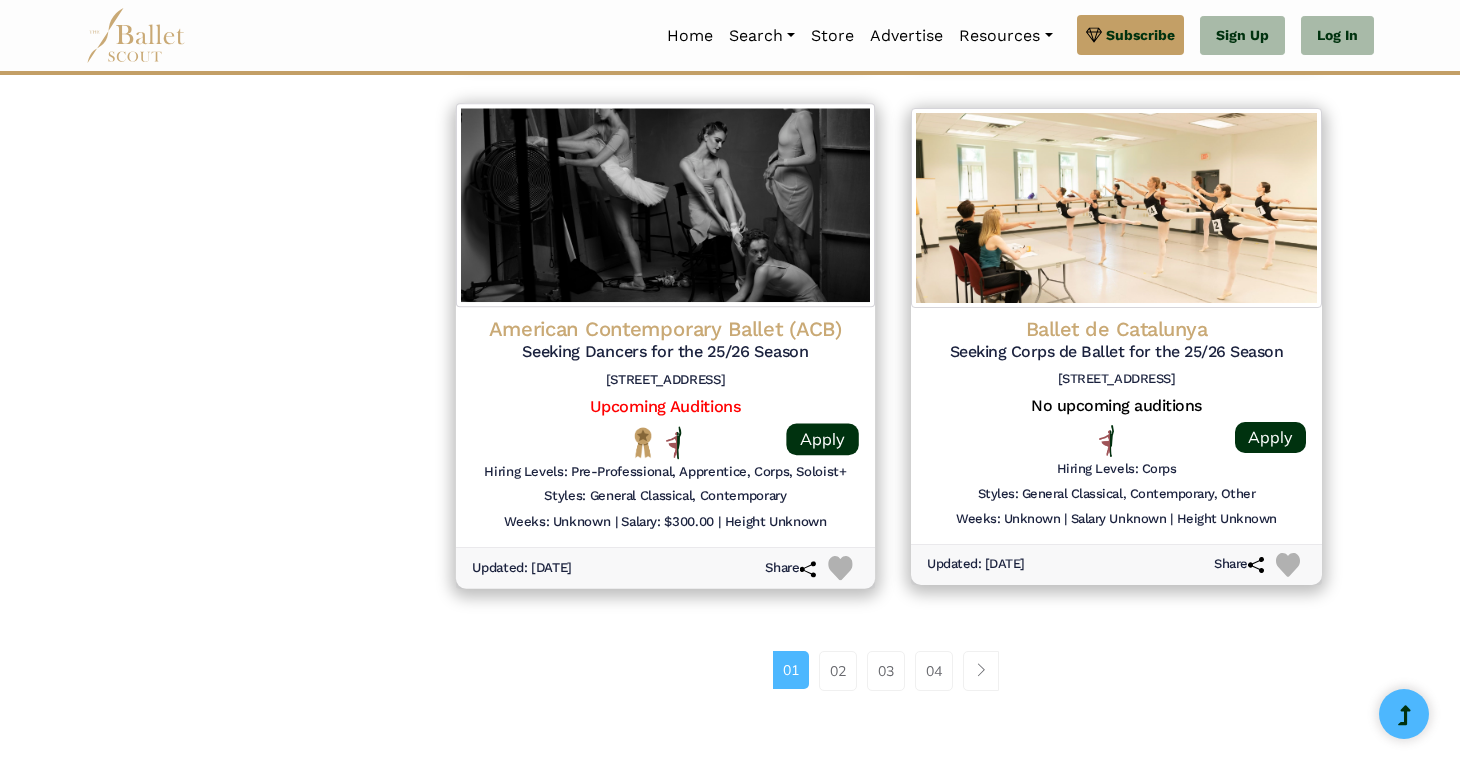 click at bounding box center [665, 206] 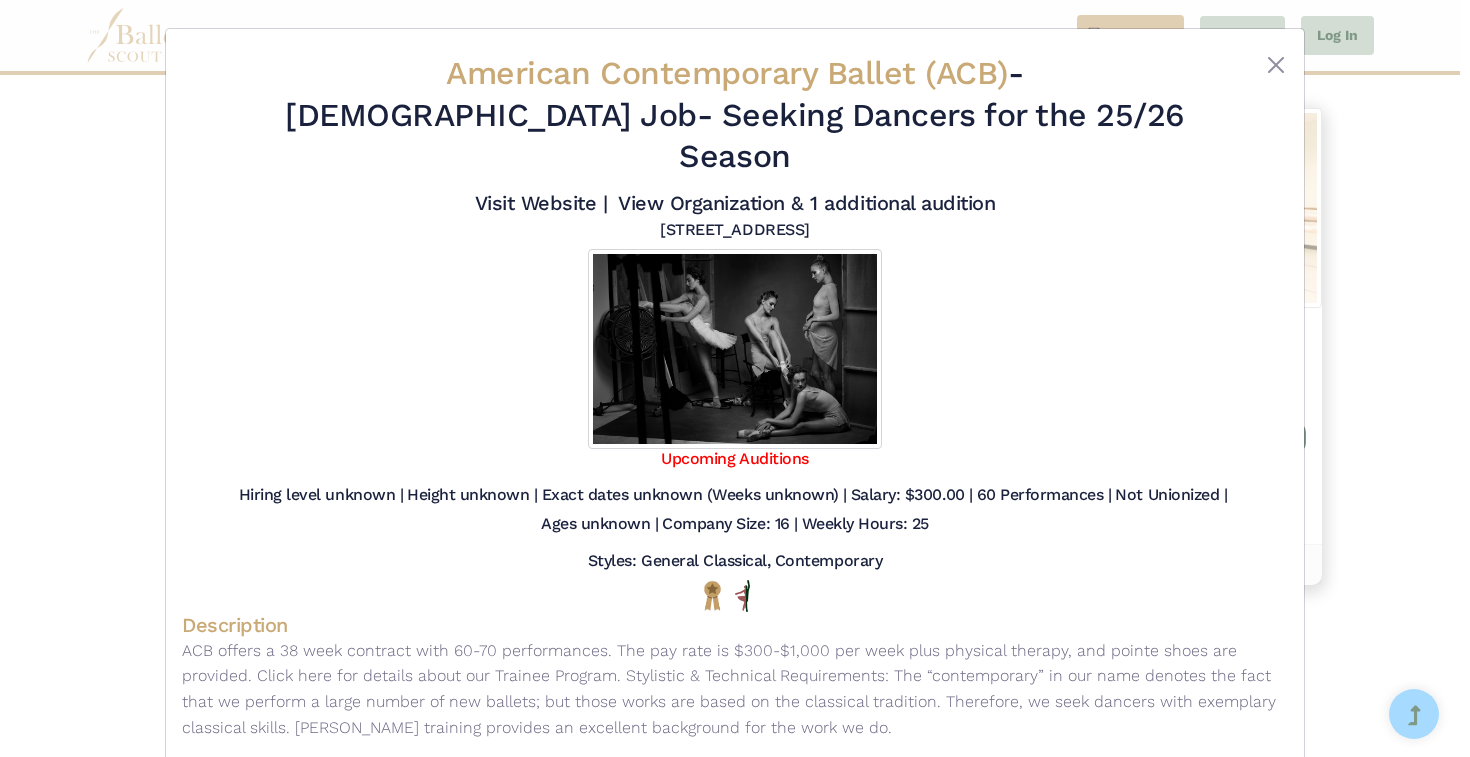 click on "American Contemporary Ballet (ACB)
-
Full Time Job
- Seeking Dancers for the 25/26 Season
Visit Website |
View Organization
& 1 additional audition" at bounding box center (735, 378) 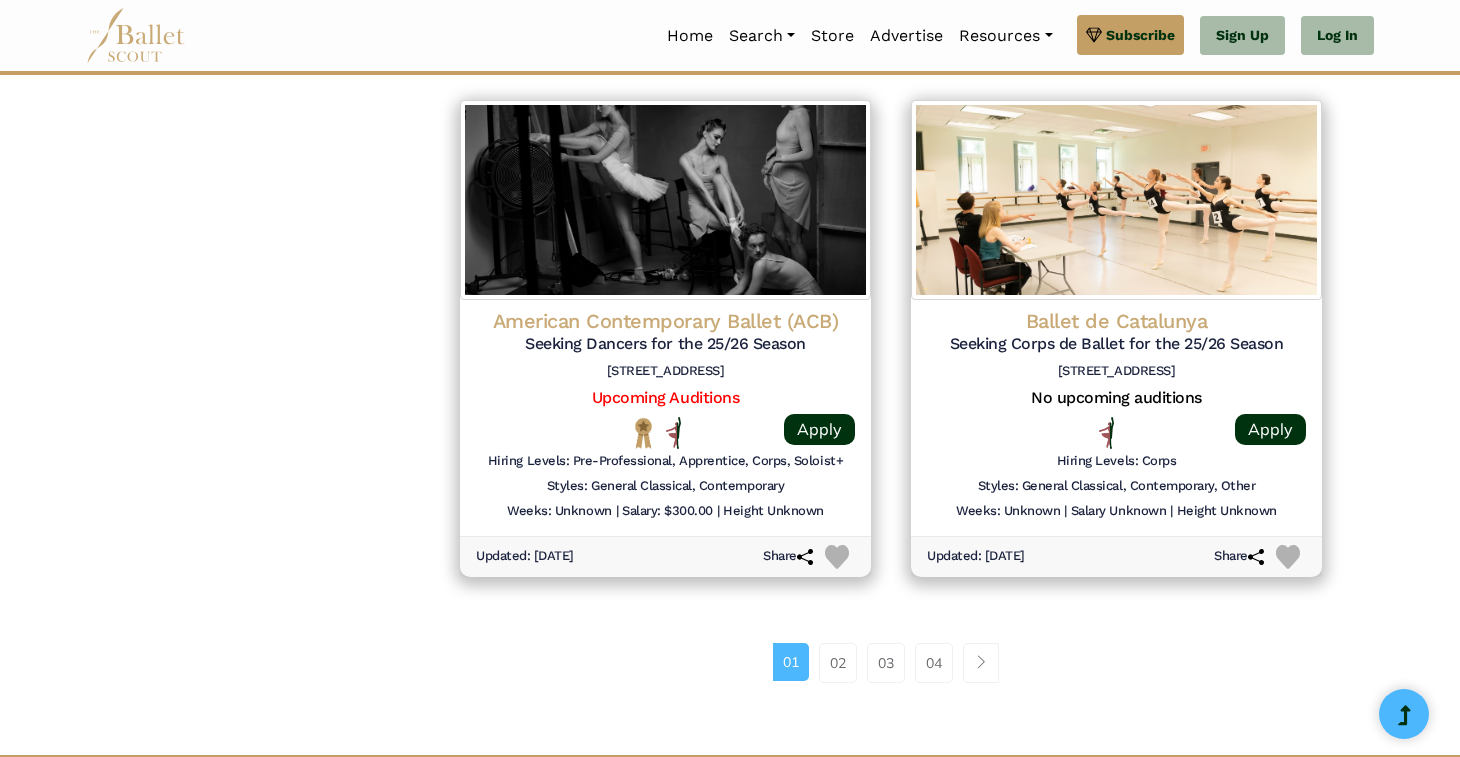 scroll, scrollTop: 2519, scrollLeft: 0, axis: vertical 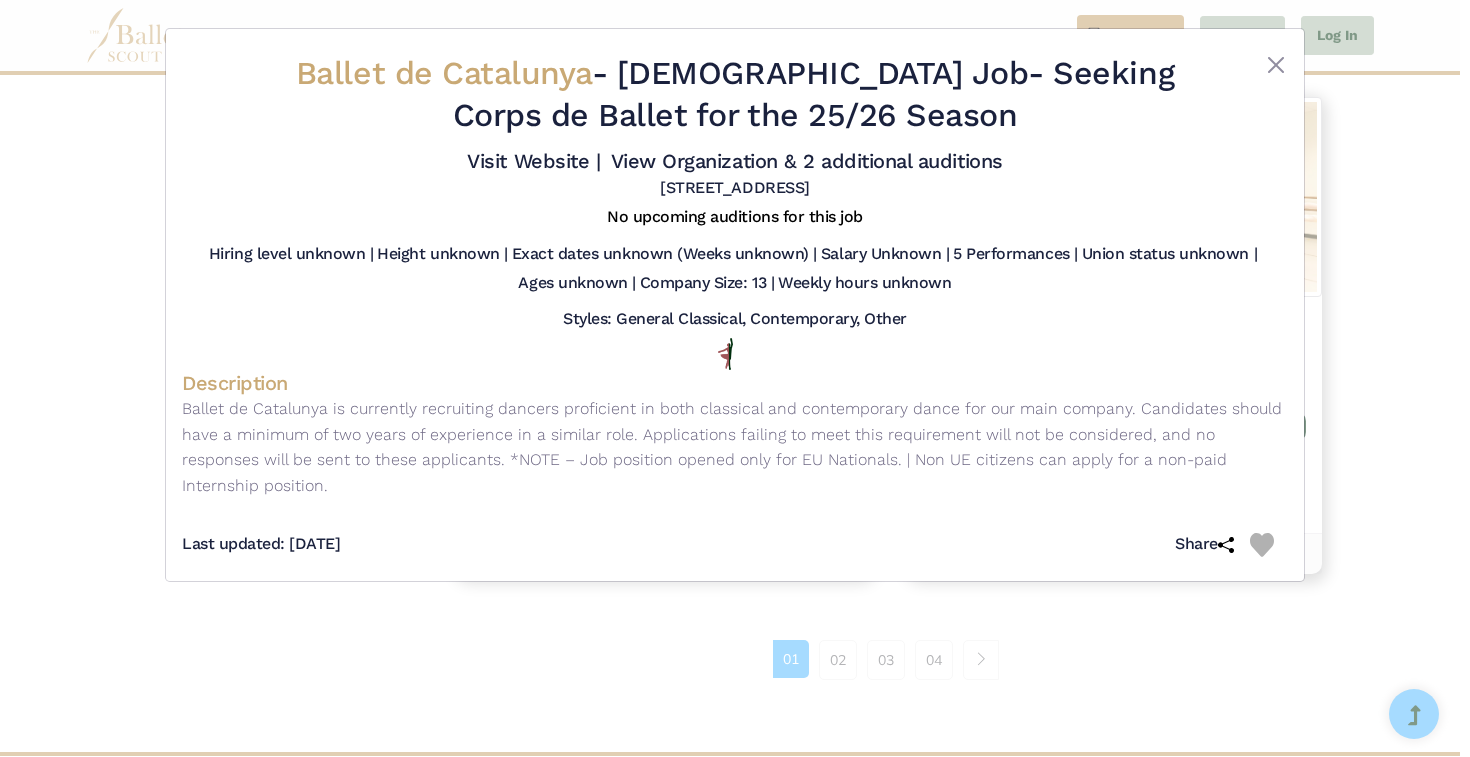 click on "Ballet de Catalunya
-
Full Time Job
- Seeking Corps de Ballet for the 25/26 Season
Visit Website |
View Organization
& 2 additional auditions" at bounding box center [735, 378] 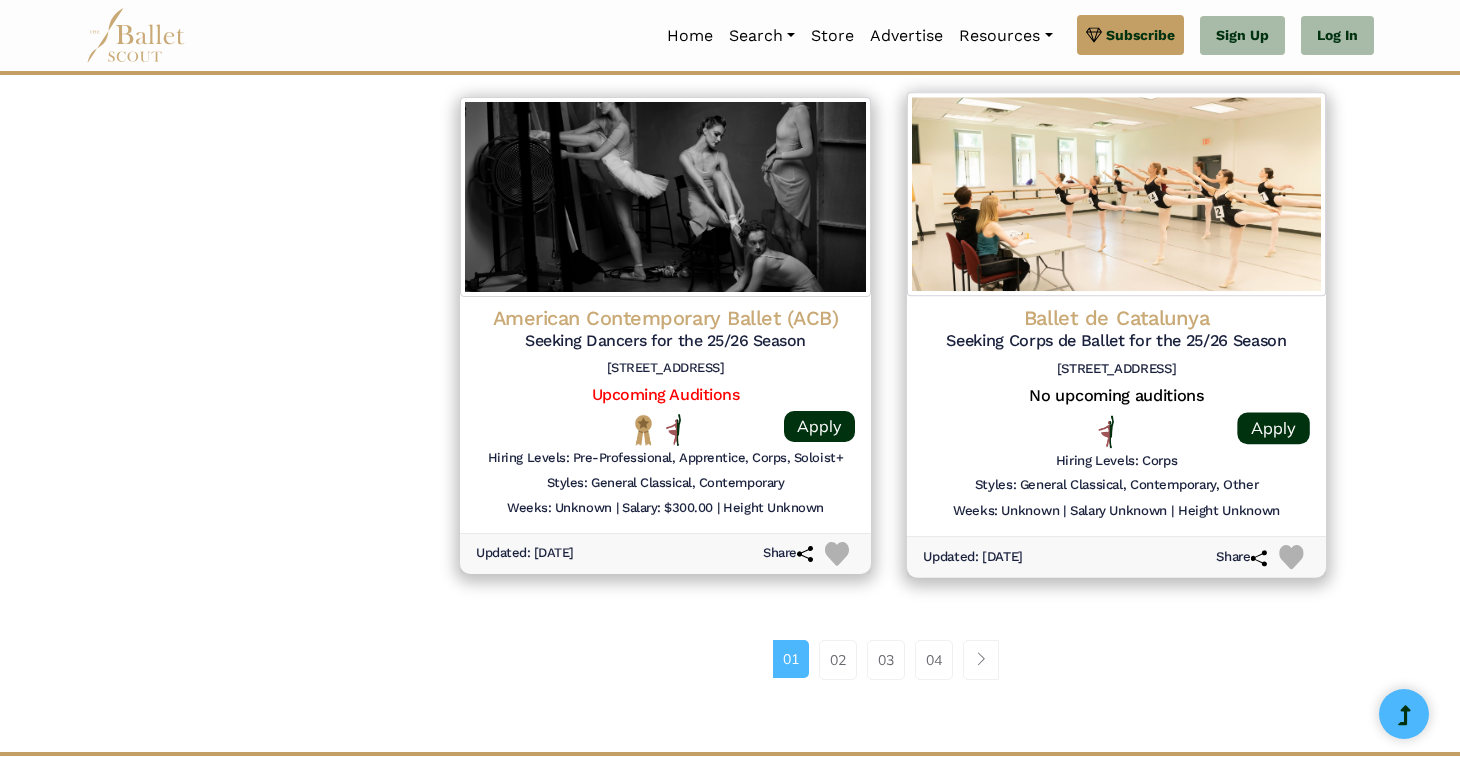 click on "Ballet de Catalunya
Seeking Corps de Ballet for the 25/26 Season
C/ Mare de Deu dels Angels 90, 08221, Terrassa, Barcelona
No upcoming auditions
Apply
|" at bounding box center (1116, 417) 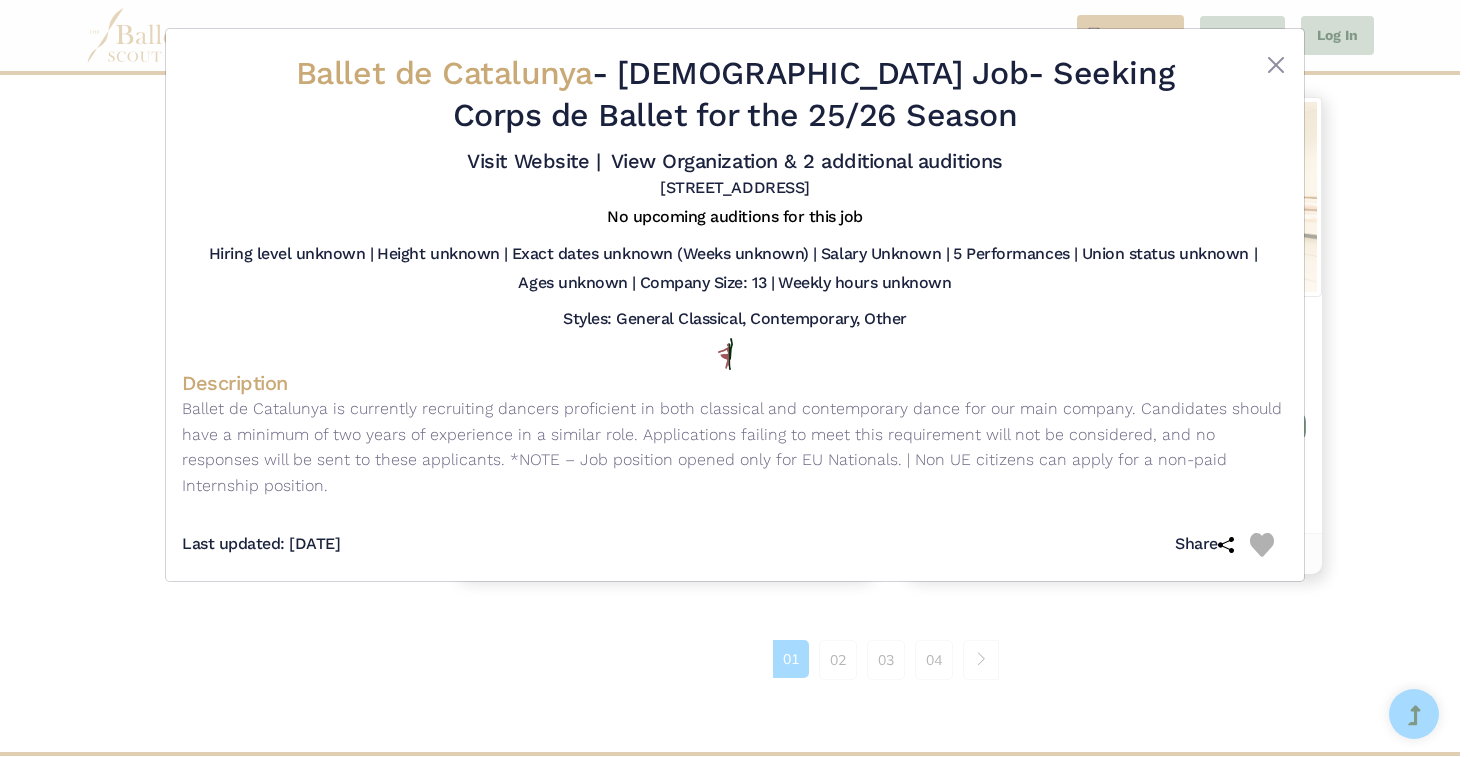 click on "Ballet de Catalunya
-
Full Time Job
- Seeking Corps de Ballet for the 25/26 Season
Visit Website |
View Organization
& 2 additional auditions" at bounding box center (735, 378) 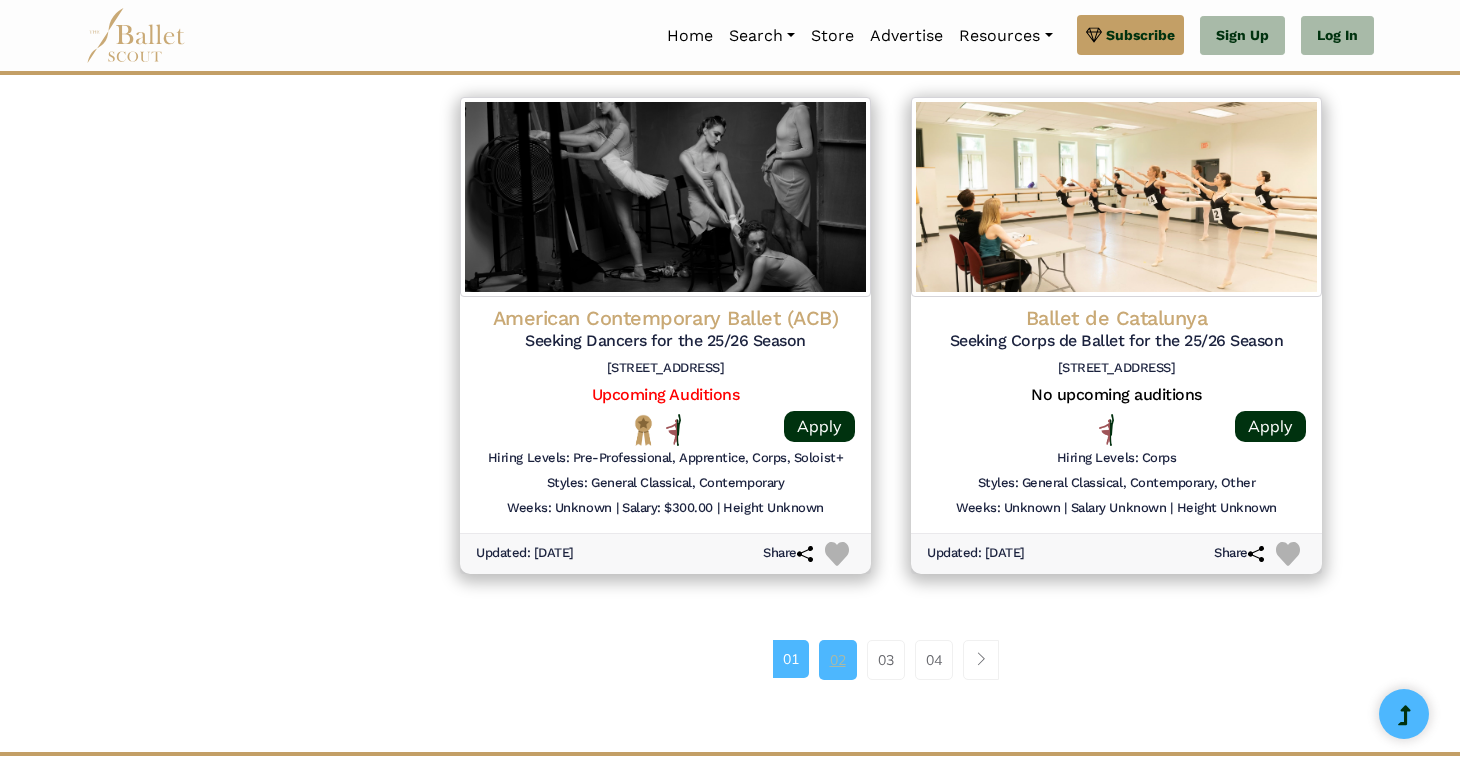 click on "02" at bounding box center [838, 660] 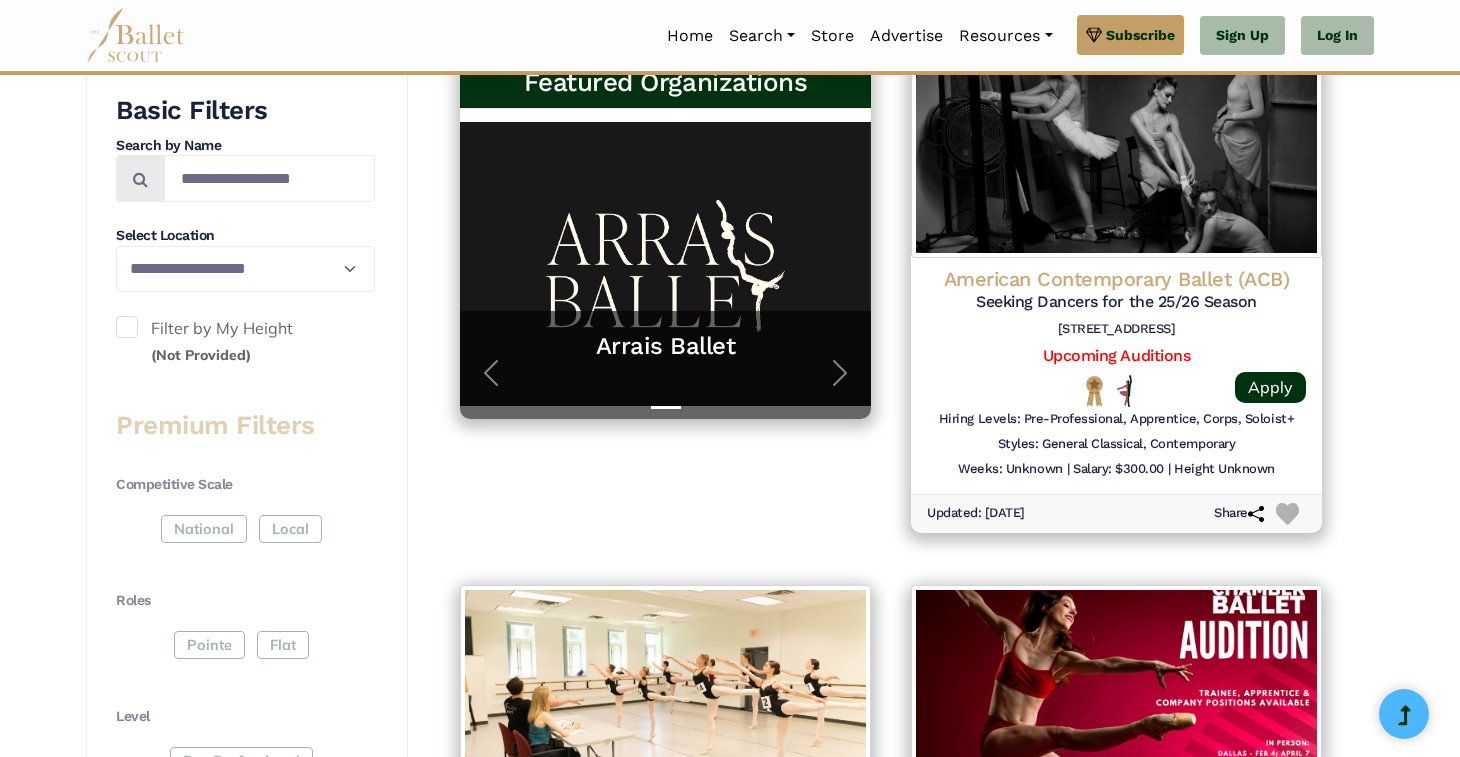 scroll, scrollTop: 431, scrollLeft: 0, axis: vertical 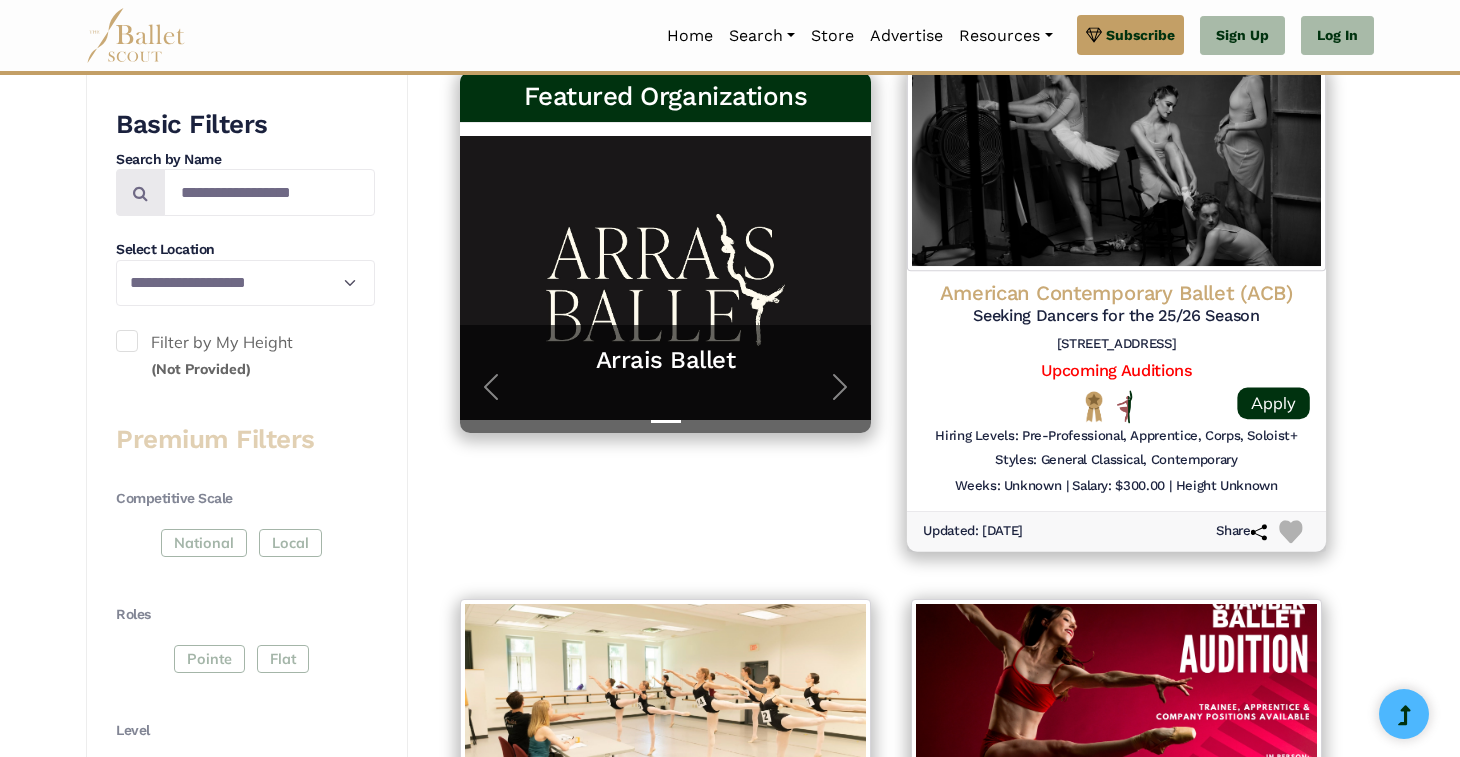 click on "American Contemporary Ballet (ACB)" at bounding box center (1116, 293) 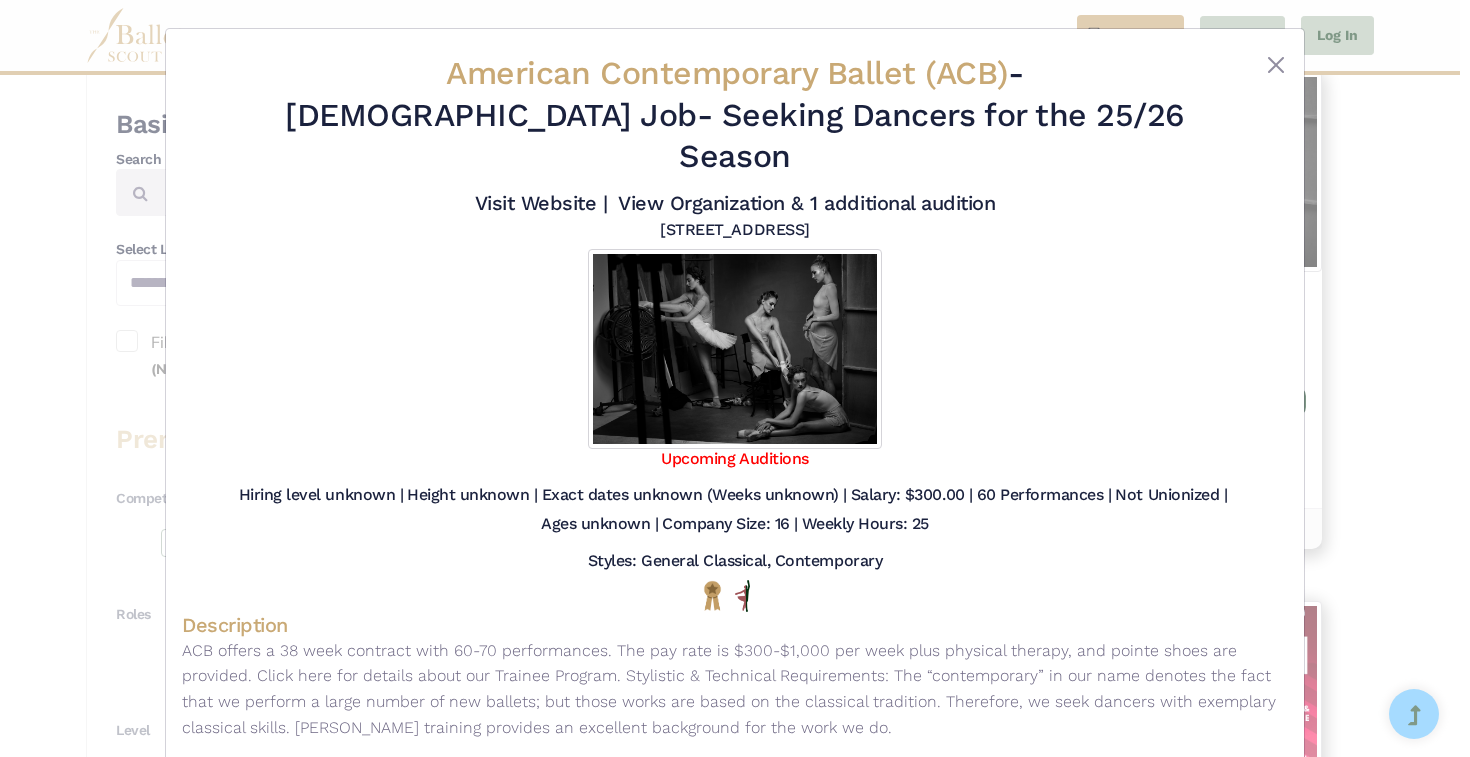 click on "American Contemporary Ballet (ACB)
-
Full Time Job
- Seeking Dancers for the 25/26 Season
Visit Website |
View Organization
& 1 additional audition" at bounding box center (735, 378) 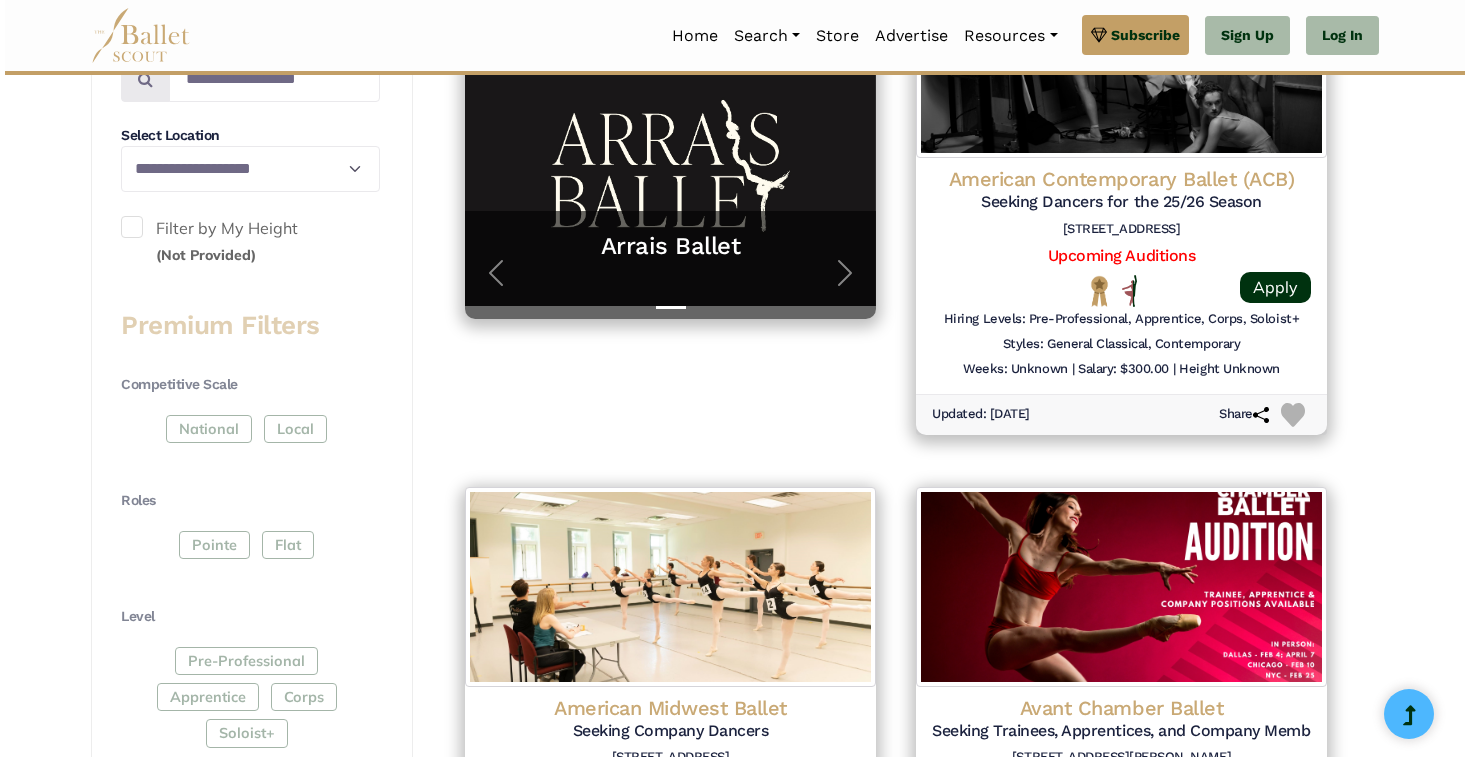 scroll, scrollTop: 862, scrollLeft: 0, axis: vertical 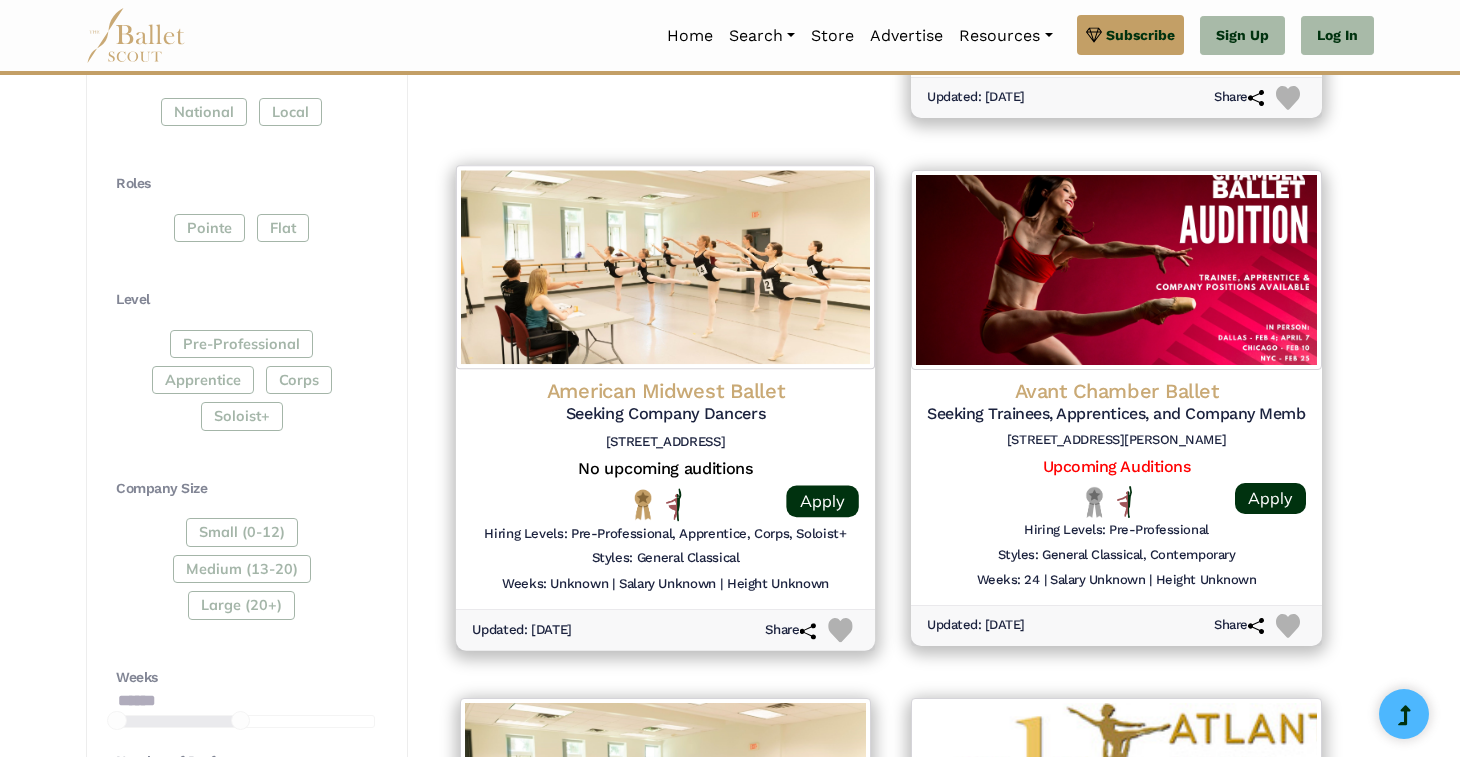 click at bounding box center [665, 267] 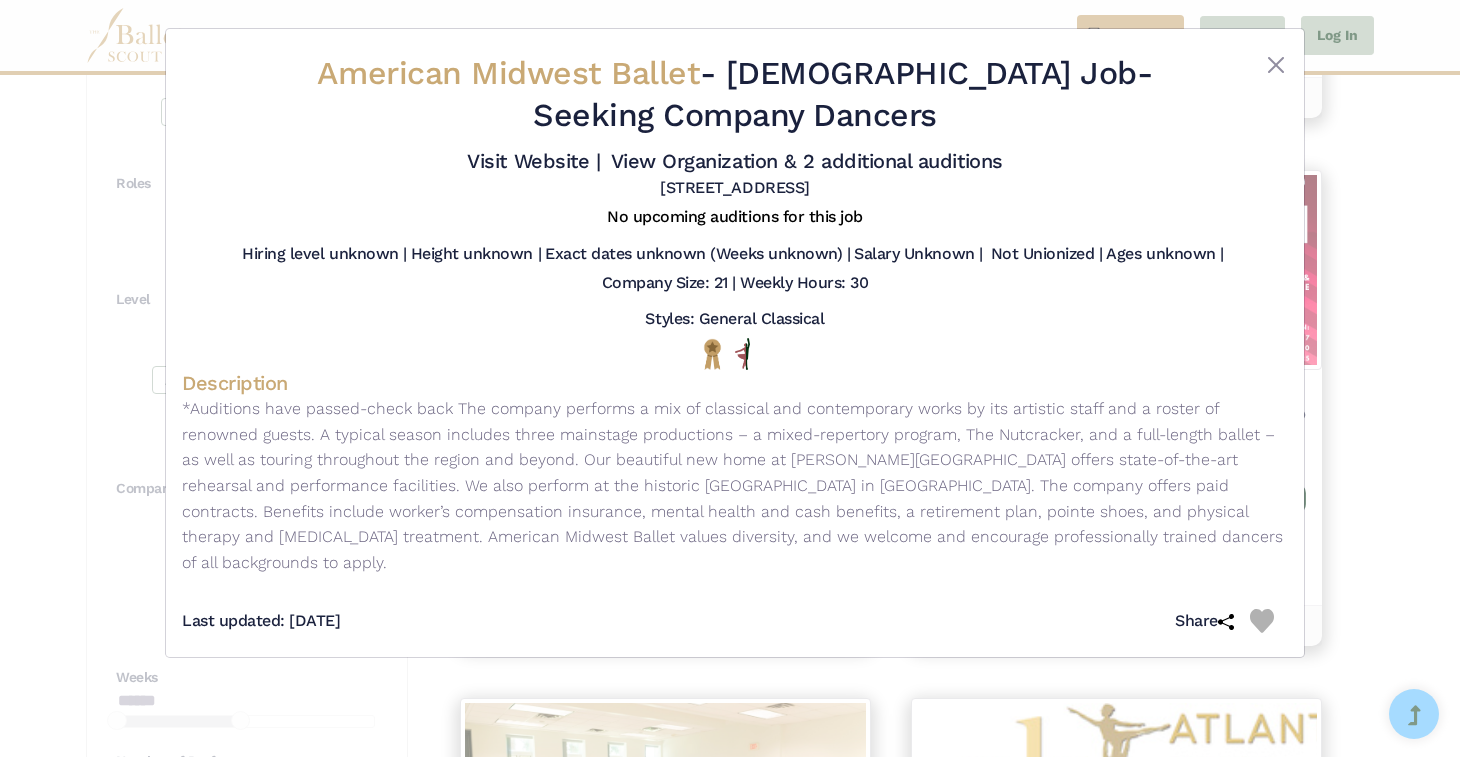 click on "American Midwest Ballet
-
Full Time Job
- Seeking Company Dancers
Visit Website |
View Organization
& 2 additional auditions" at bounding box center (735, 378) 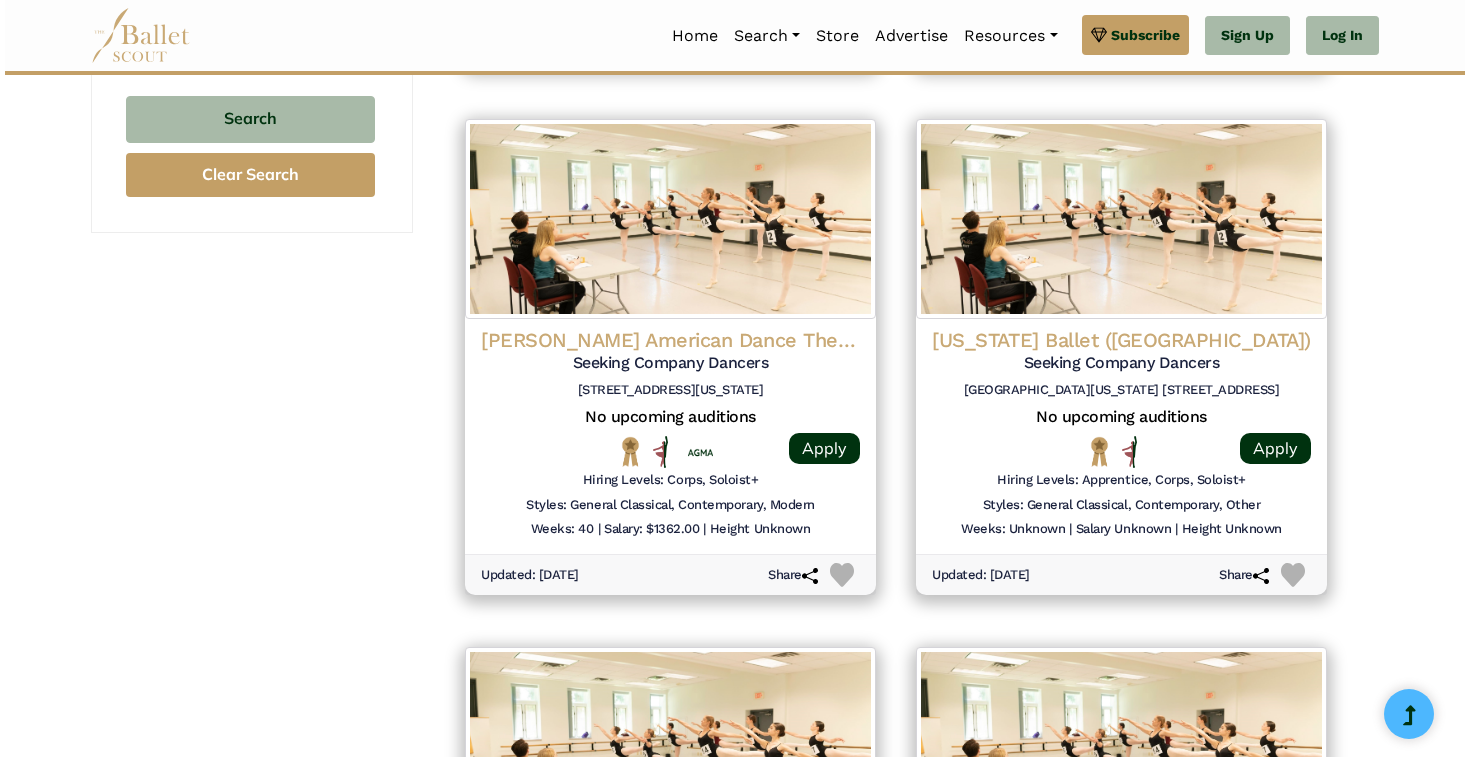 scroll, scrollTop: 1988, scrollLeft: 0, axis: vertical 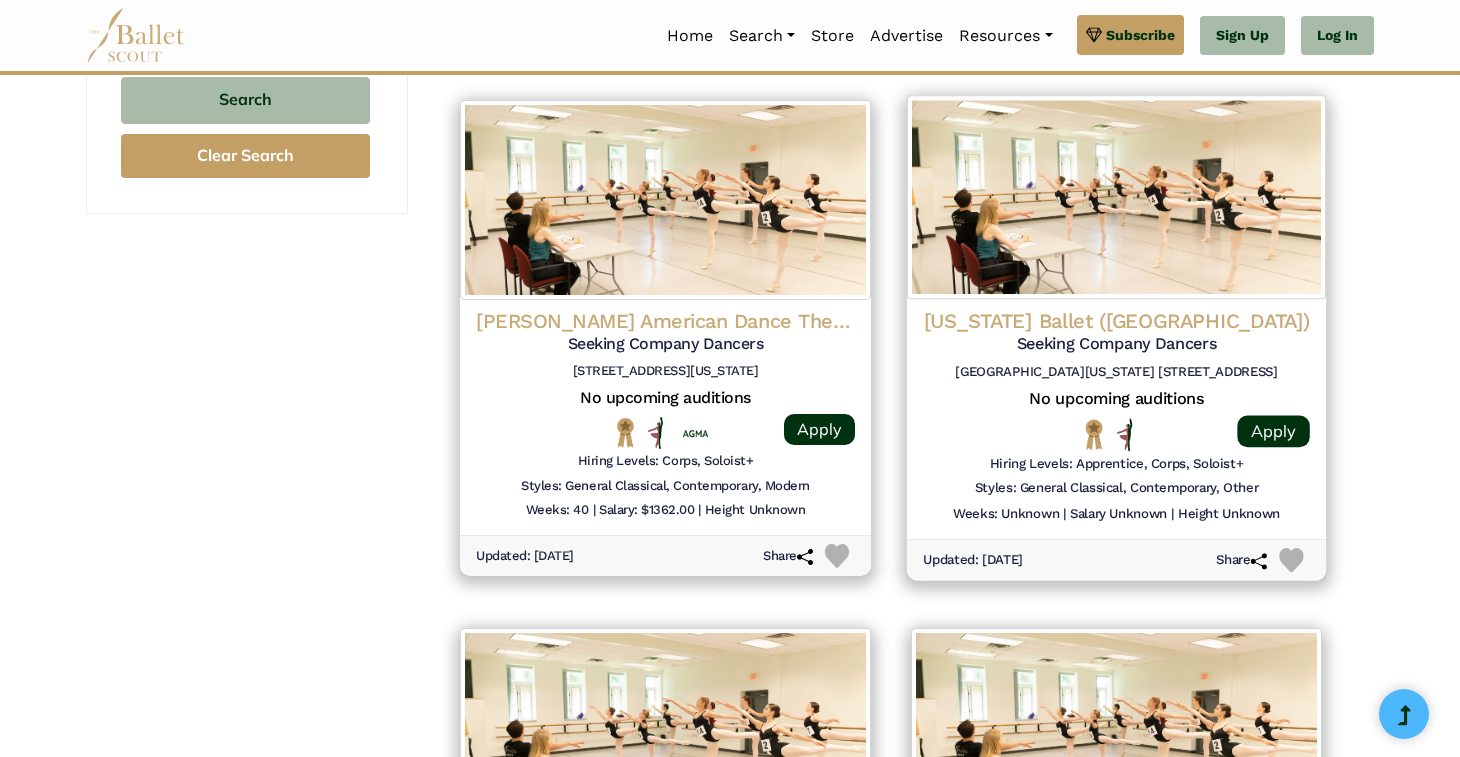 click on "Alabama Ballet (AB)" at bounding box center (1116, -1264) 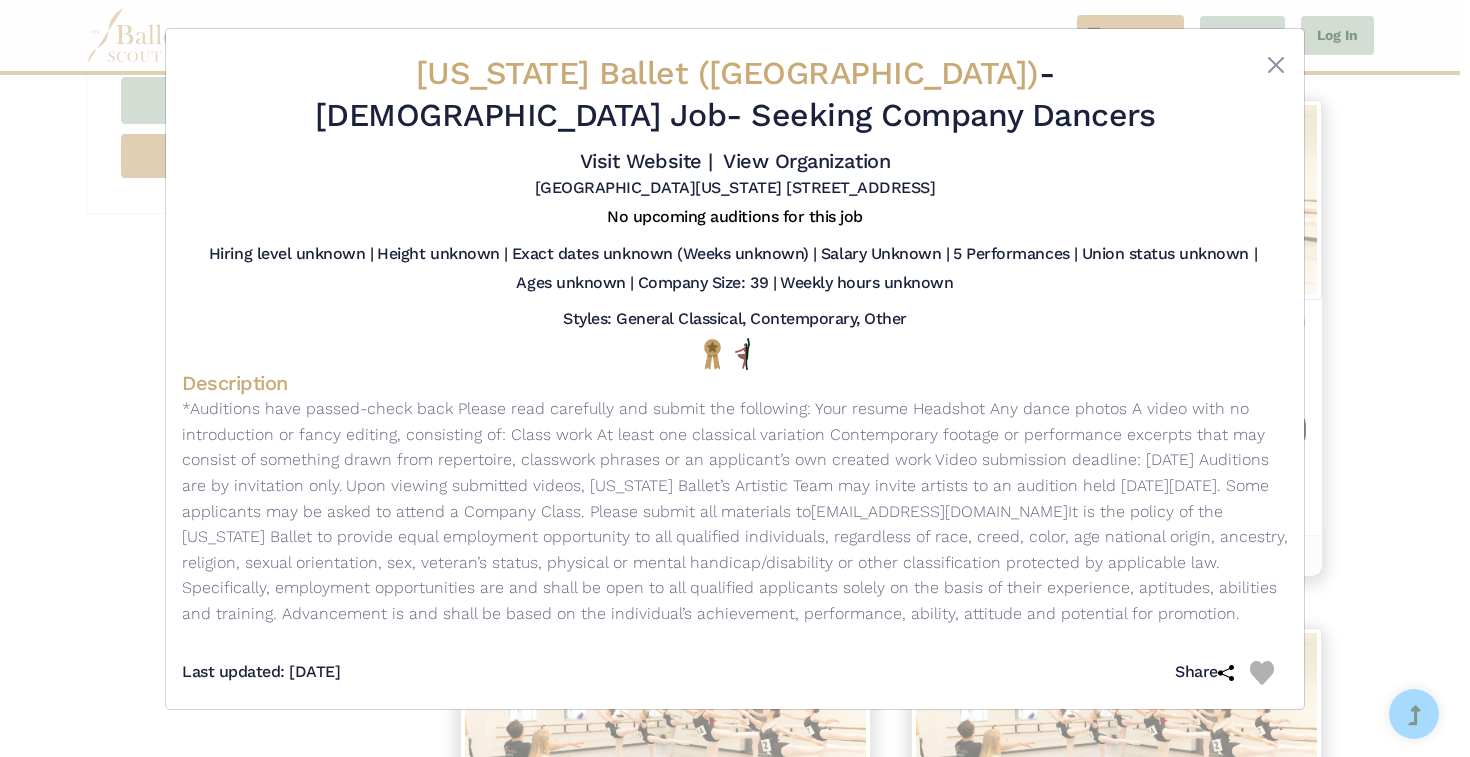 click on "Alabama Ballet (AB)
-
Full Time Job
- Seeking Company Dancers
Visit Website |
View Organization
Birmingham, Alabama 2726 1st Ave S, Birmingham, AL 35233" at bounding box center (735, 378) 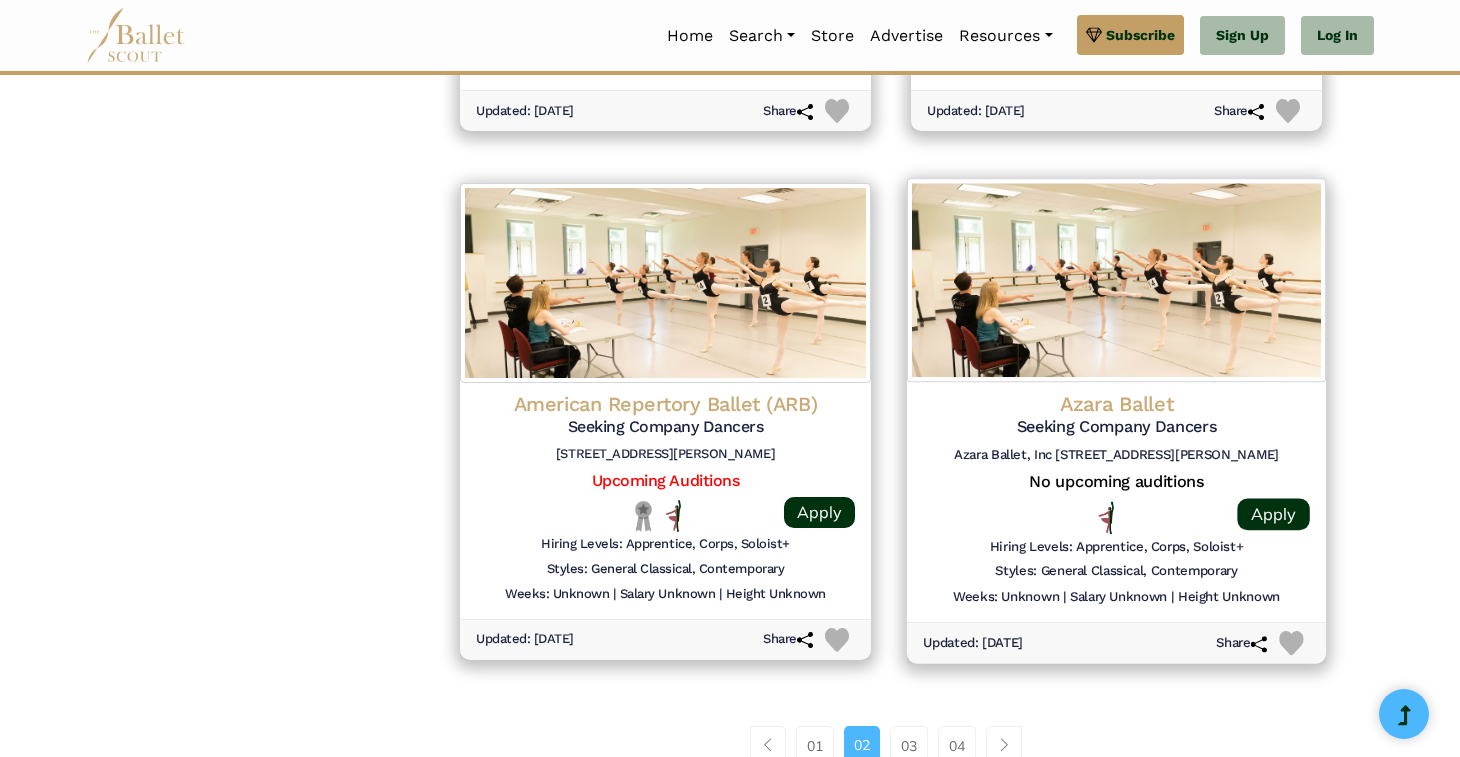 scroll, scrollTop: 2437, scrollLeft: 0, axis: vertical 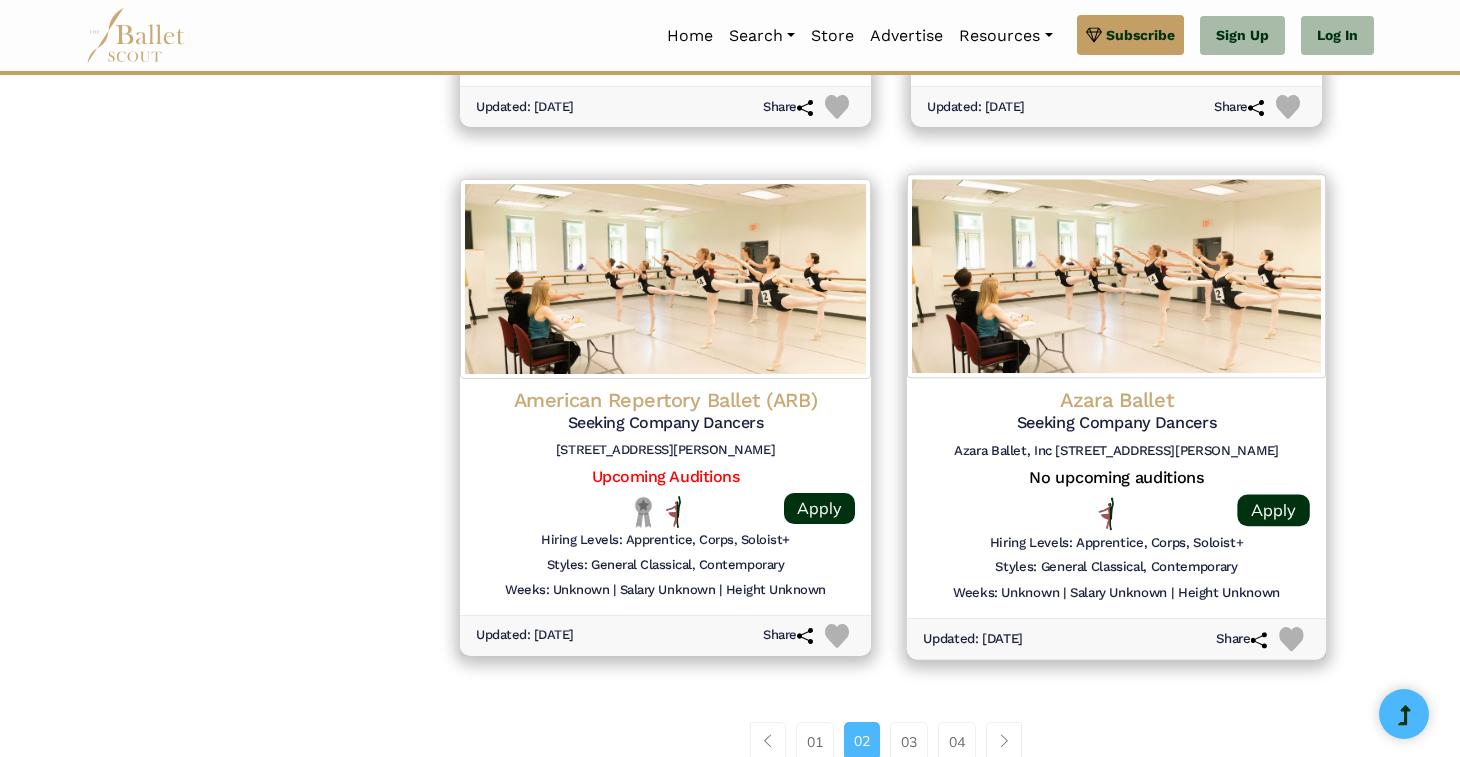 click at bounding box center (1116, 277) 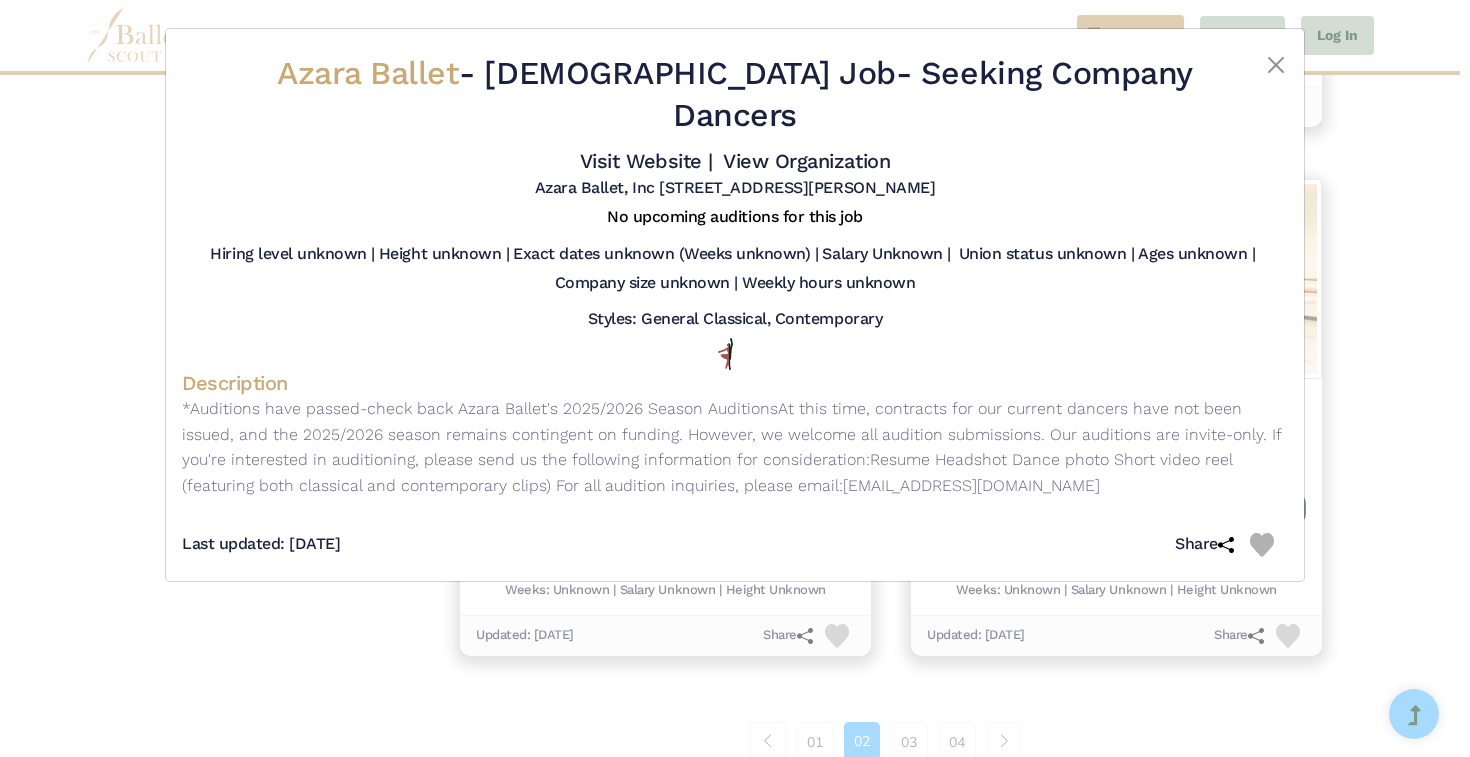 click on "Azara Ballet
-
Full Time Job
- Seeking Company Dancers
Visit Website |
View Organization
Azara Ballet, Inc  5020 Clark Rd STE 504  Sarasota, FL 34233" at bounding box center (735, 378) 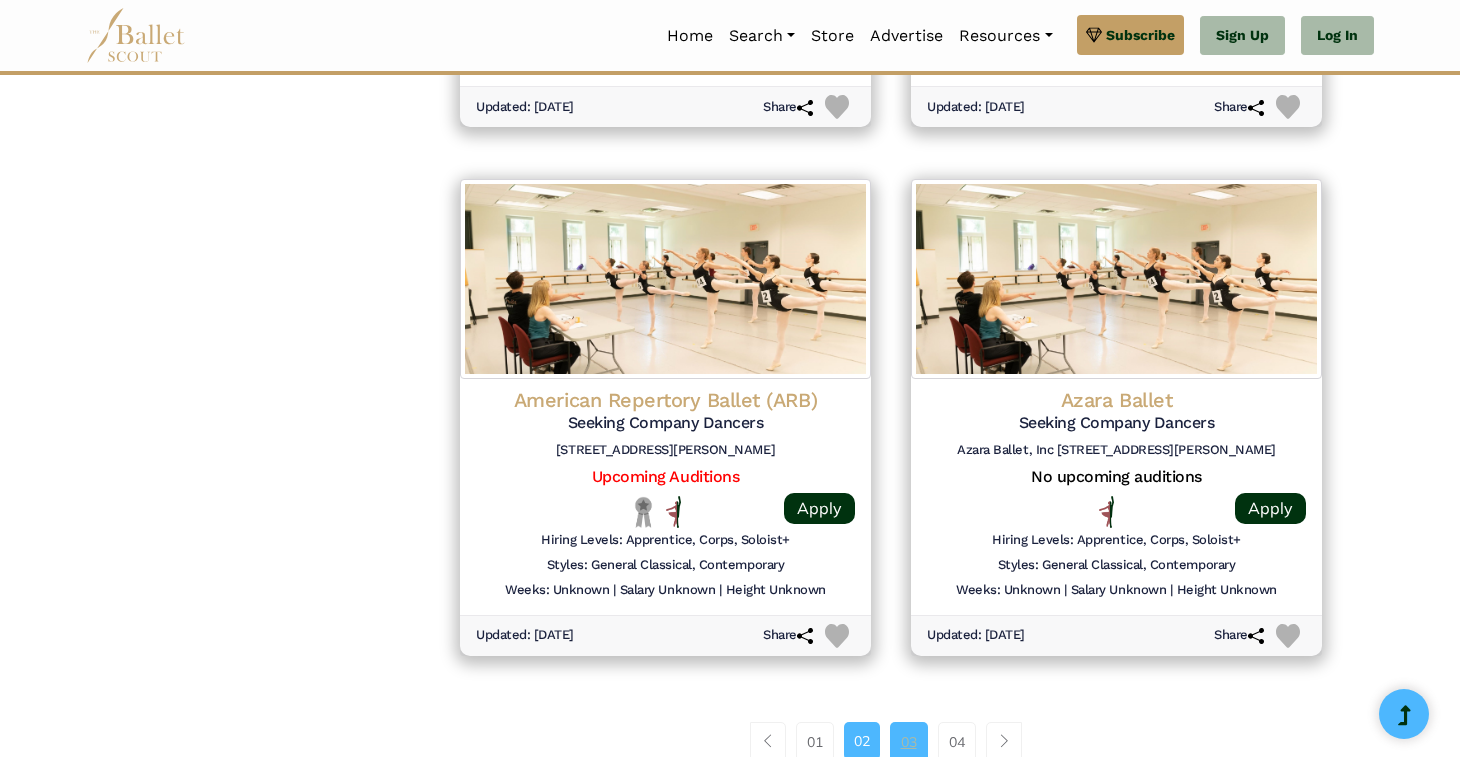 click on "03" at bounding box center (909, 742) 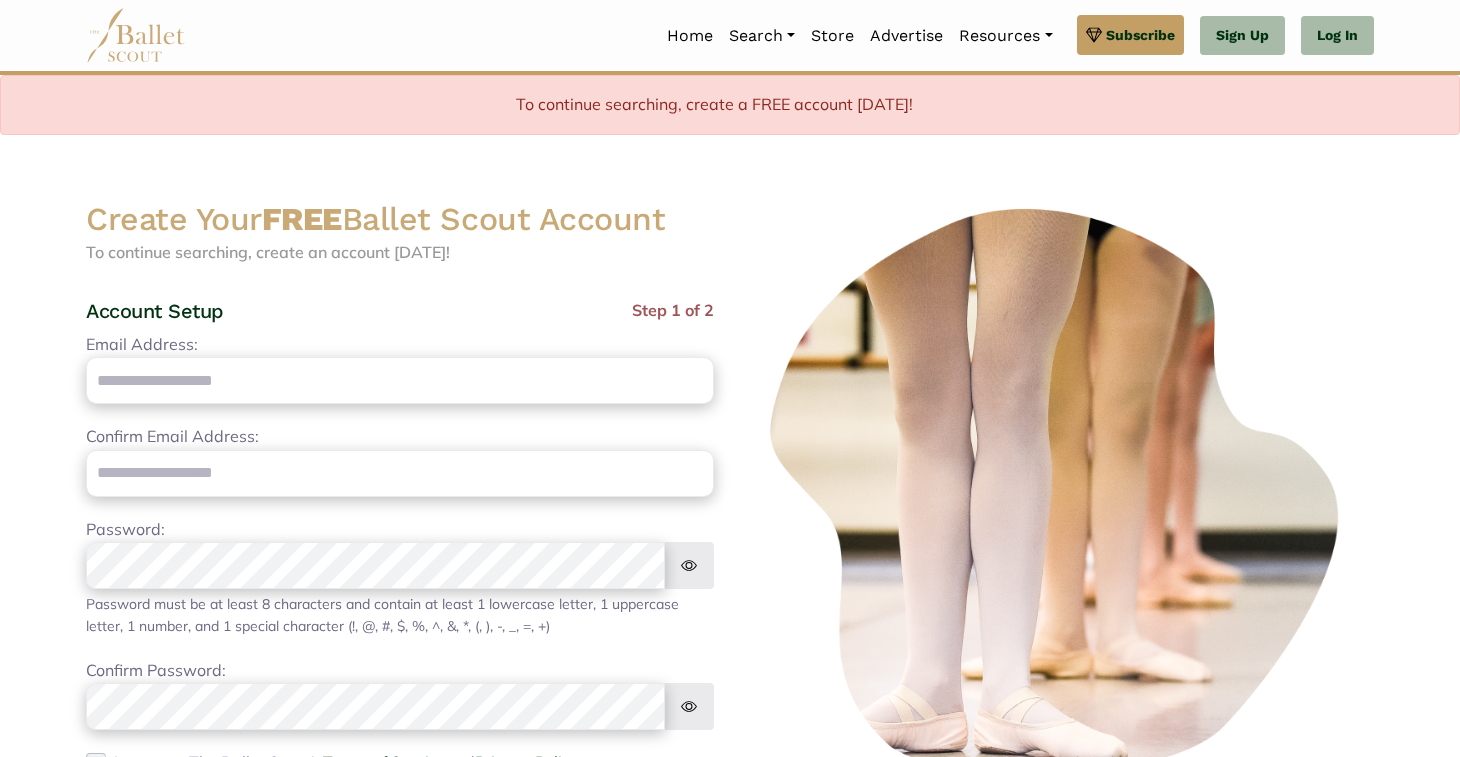 scroll, scrollTop: 0, scrollLeft: 0, axis: both 